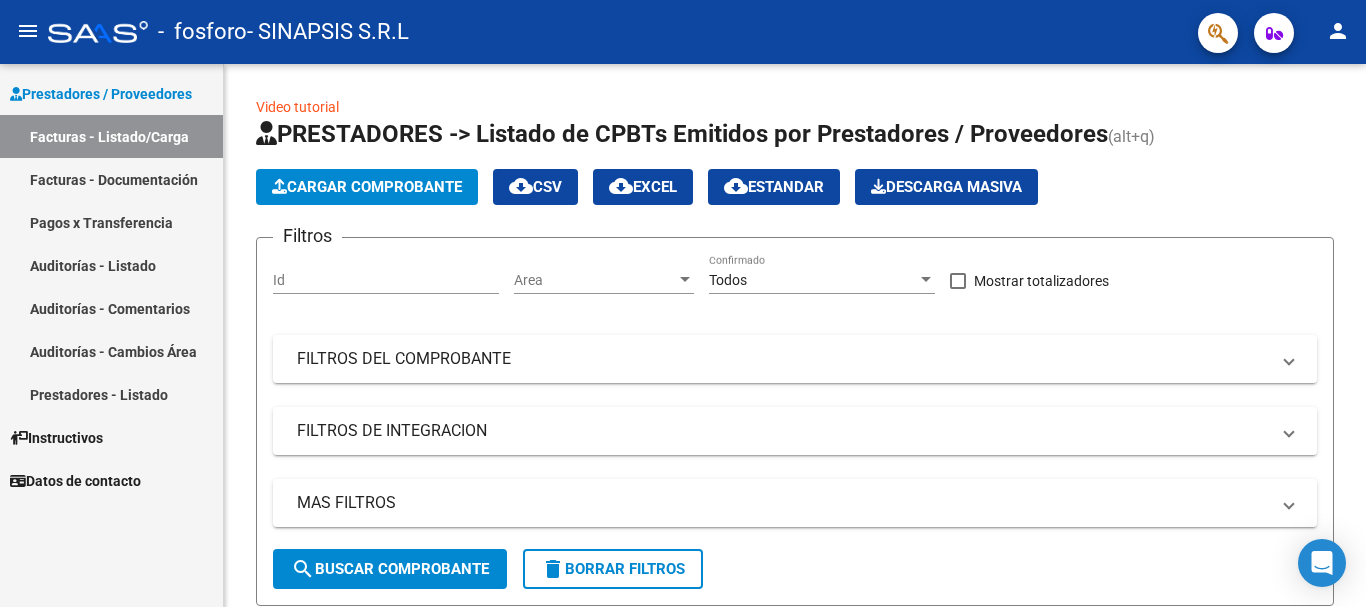 scroll, scrollTop: 0, scrollLeft: 0, axis: both 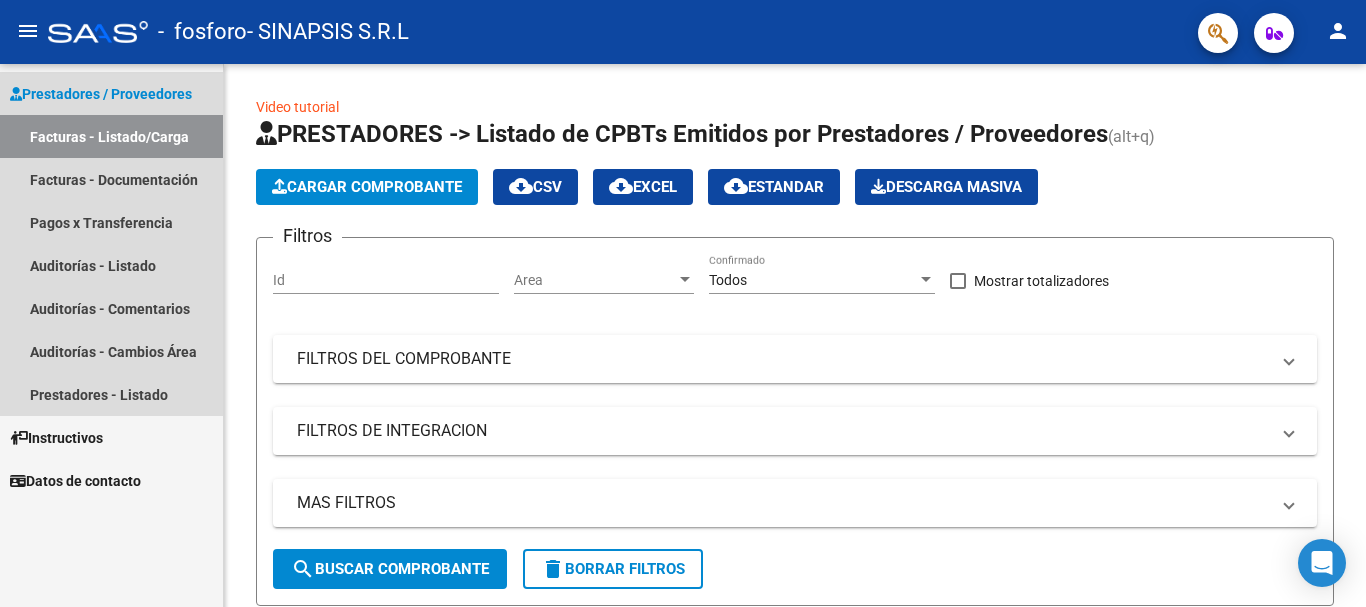 click on "Prestadores / Proveedores" at bounding box center (101, 94) 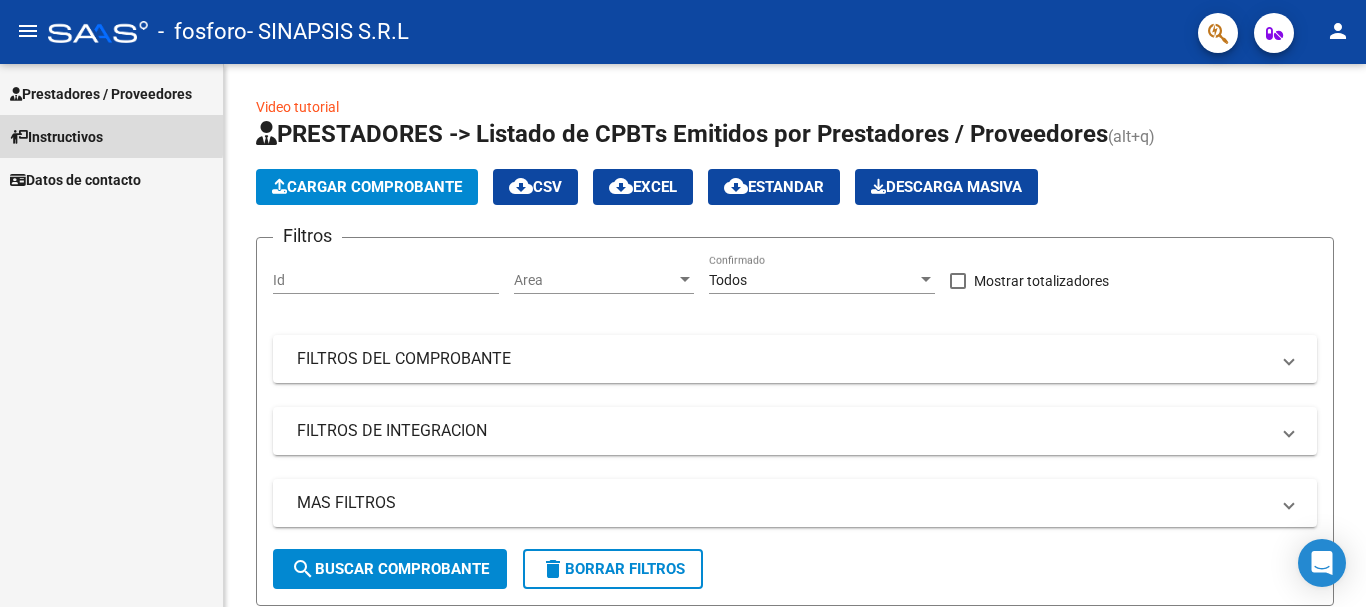 click on "Instructivos" at bounding box center (56, 137) 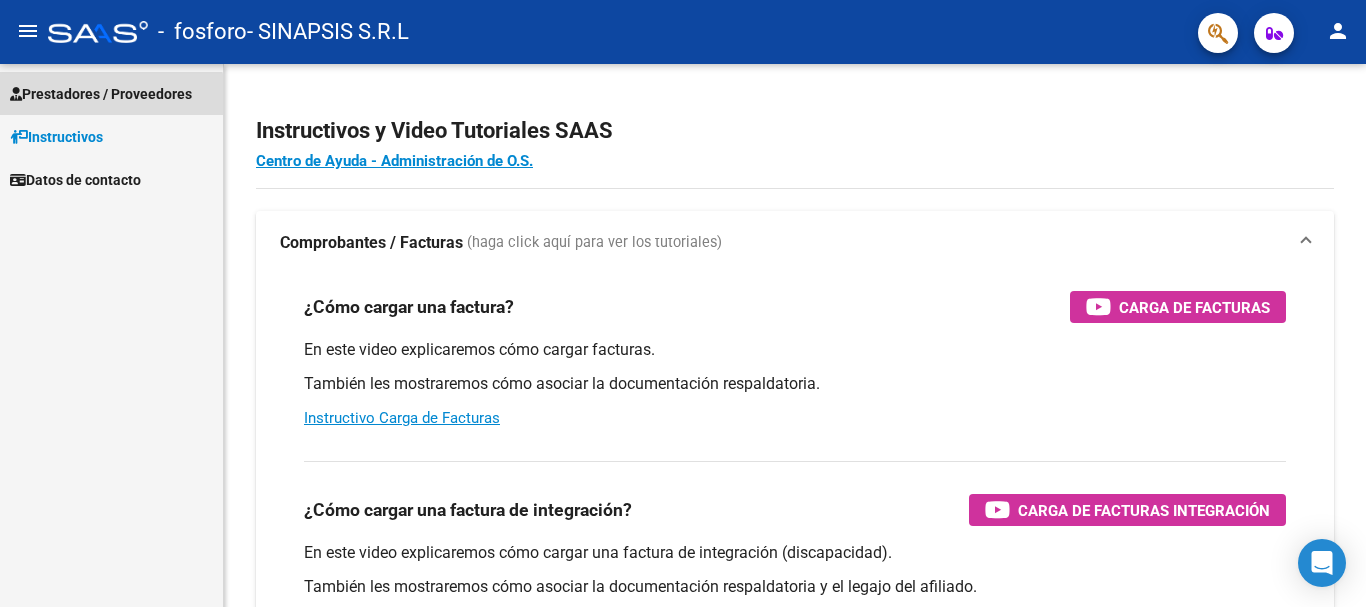 click on "Prestadores / Proveedores" at bounding box center (101, 94) 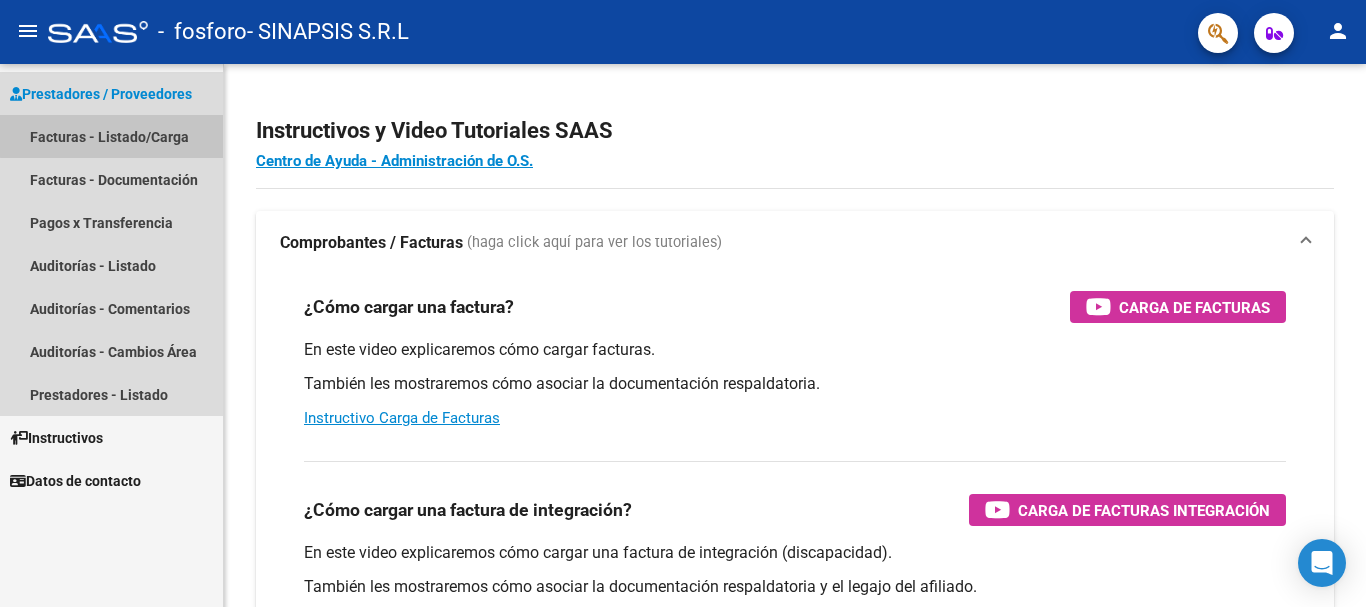 click on "Facturas - Listado/Carga" at bounding box center [111, 136] 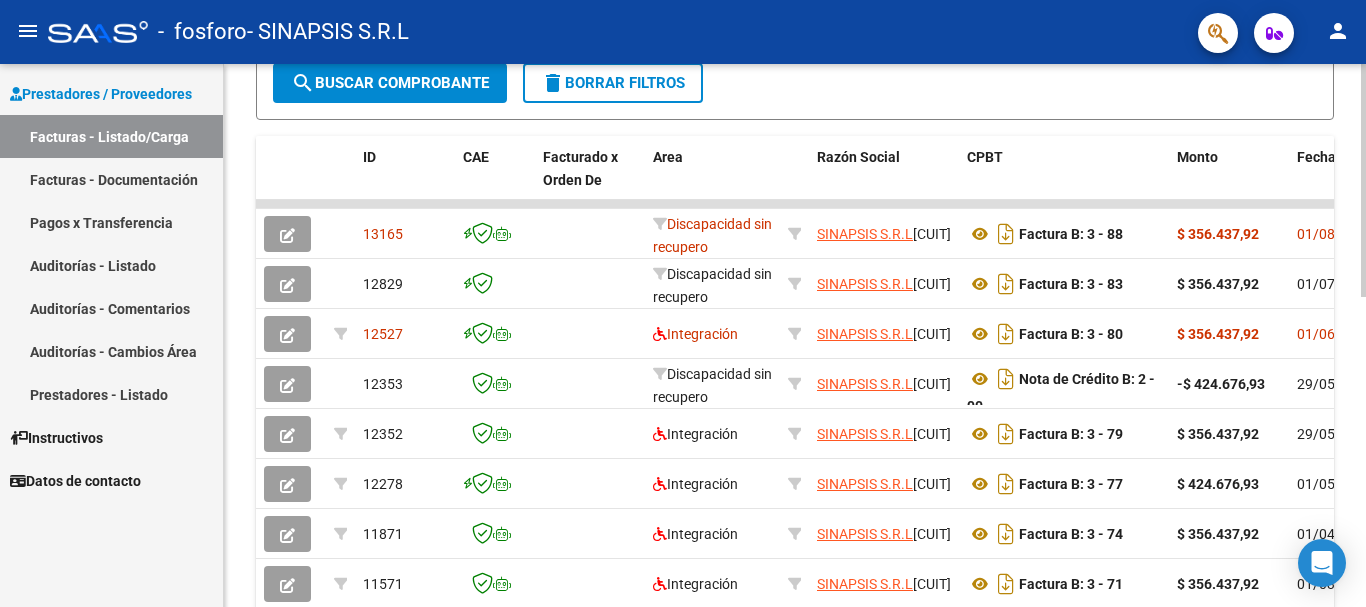scroll, scrollTop: 488, scrollLeft: 0, axis: vertical 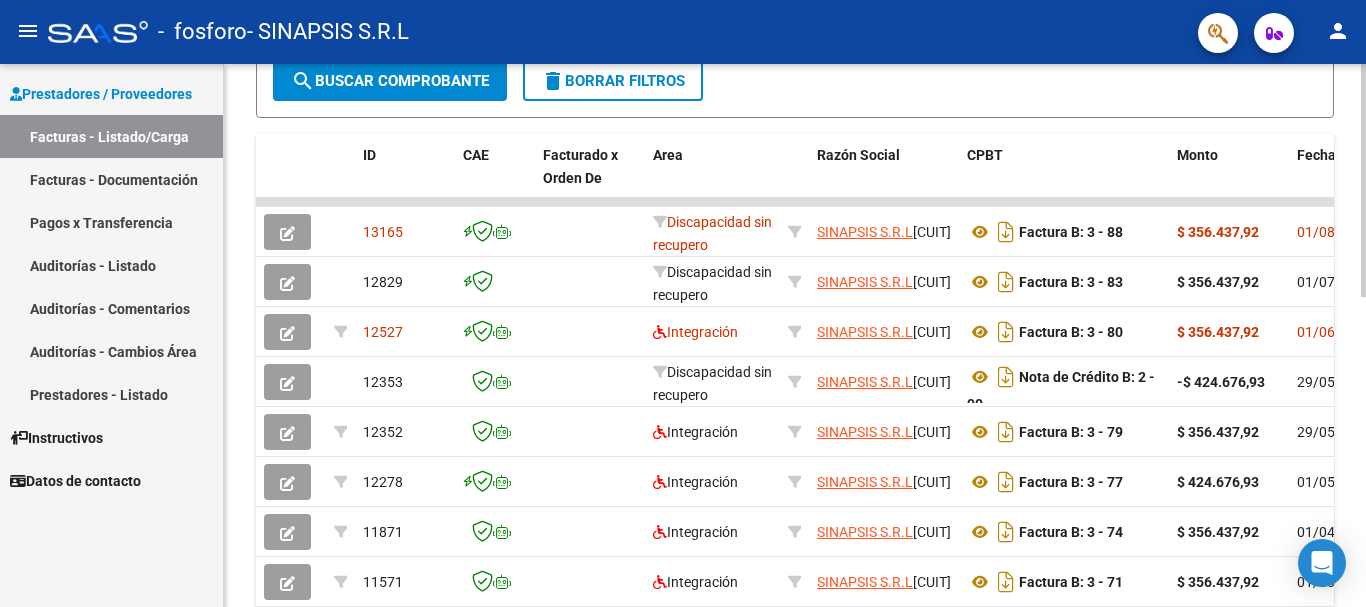 click 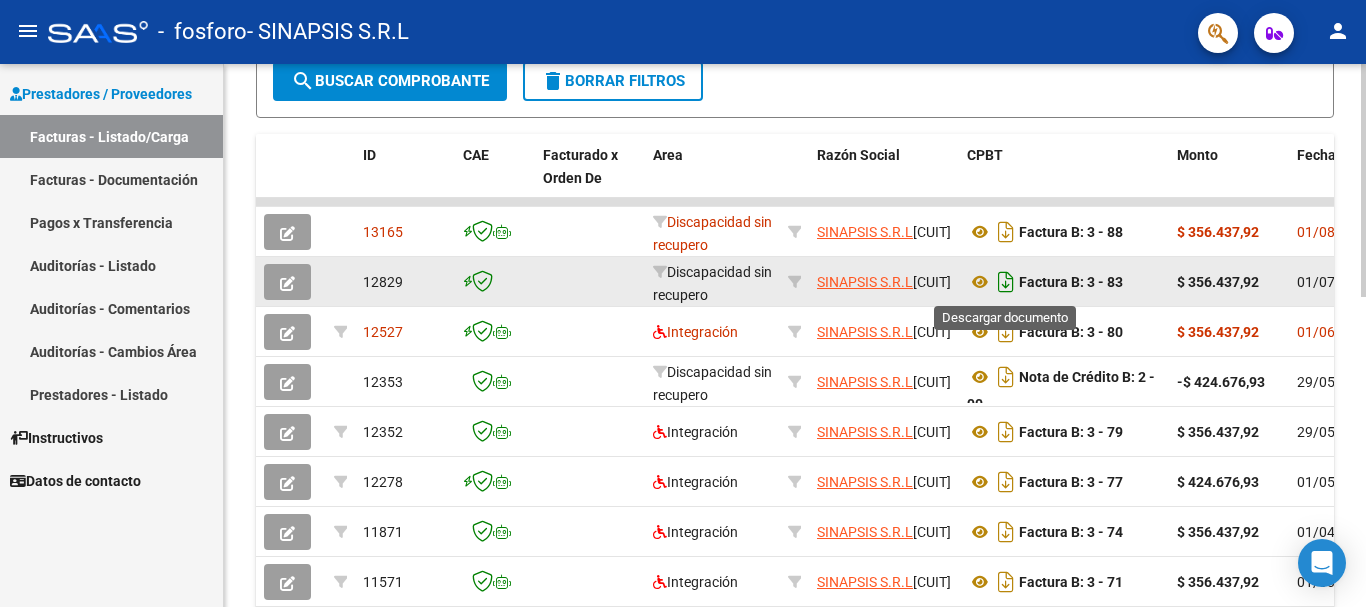 click 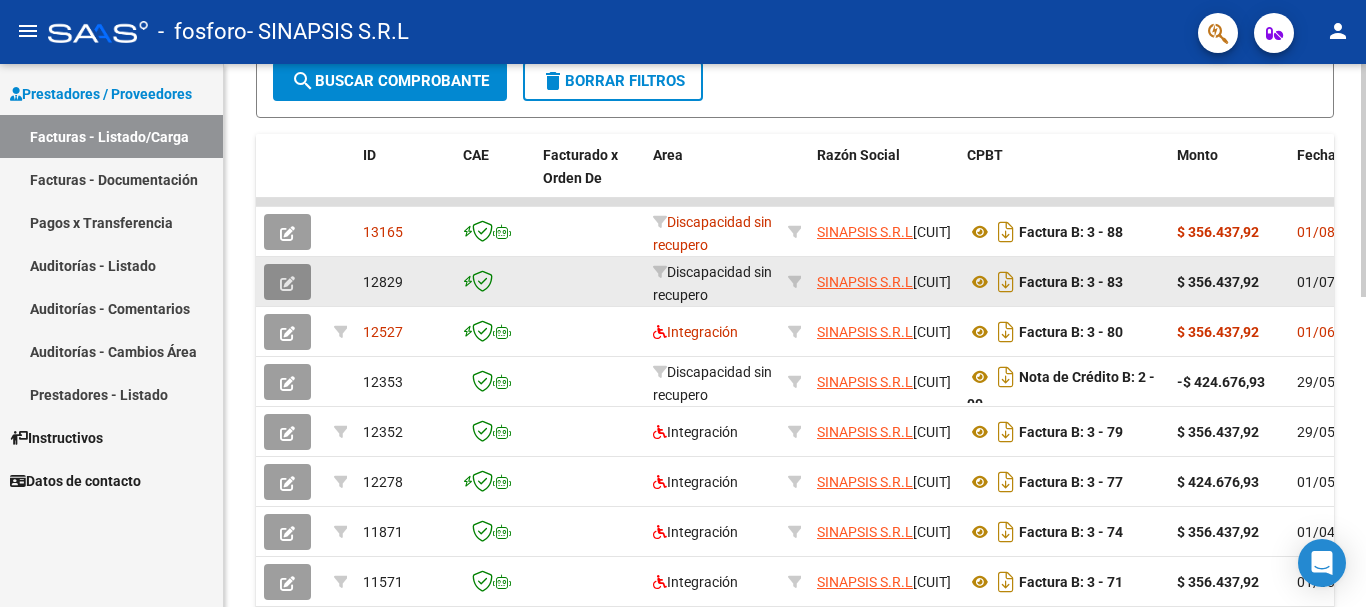 click 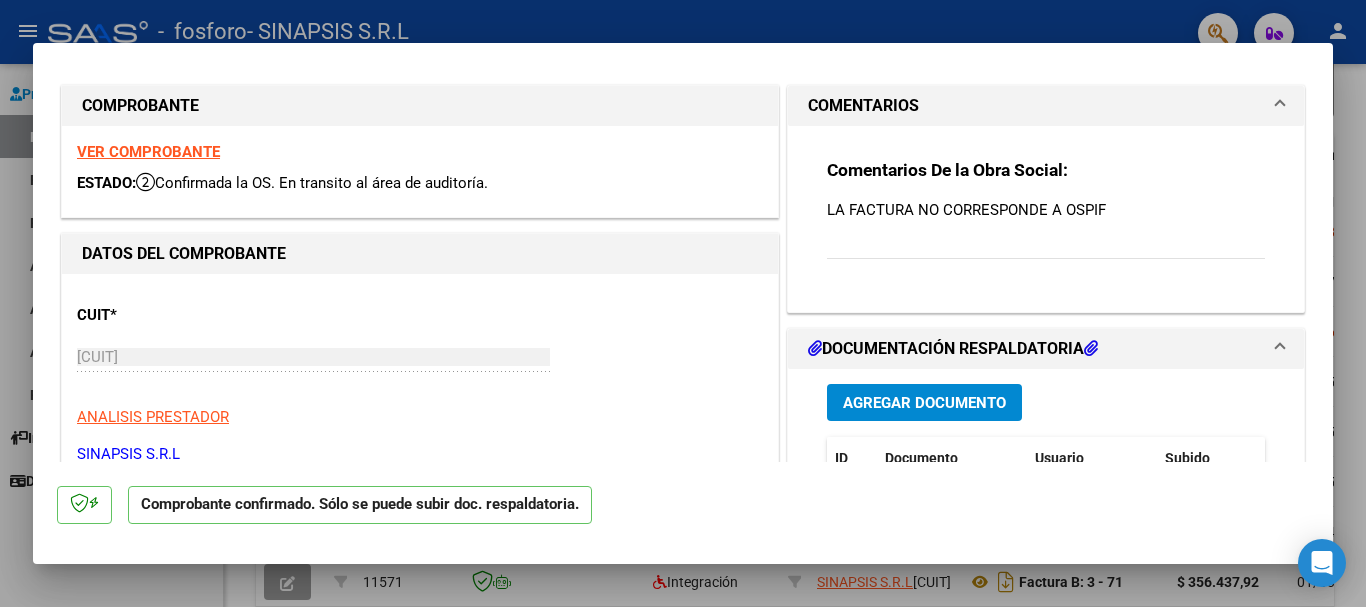 scroll, scrollTop: 0, scrollLeft: 0, axis: both 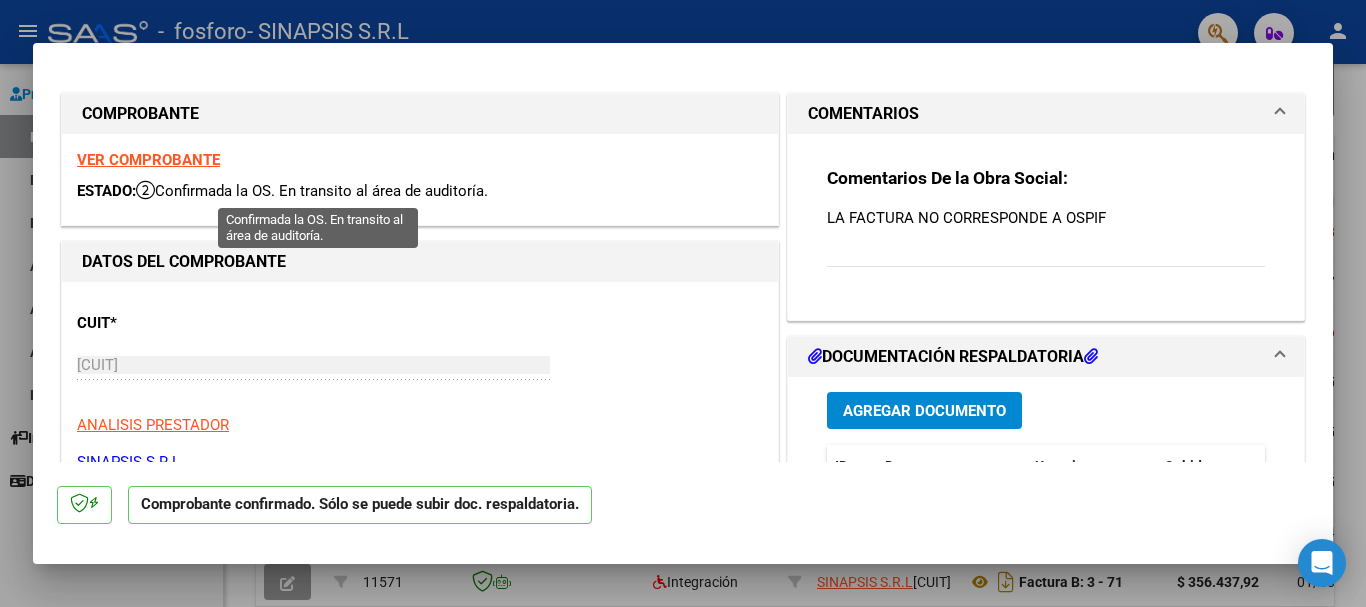 click at bounding box center (145, 190) 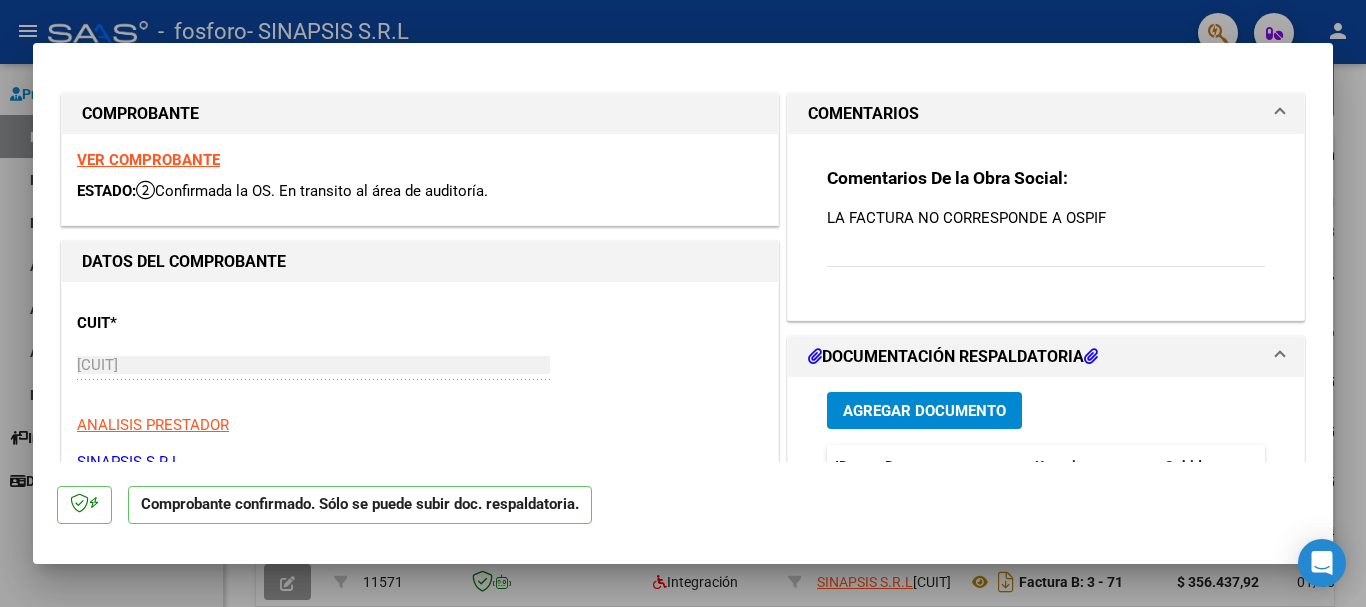 click on "VER COMPROBANTE" at bounding box center [148, 160] 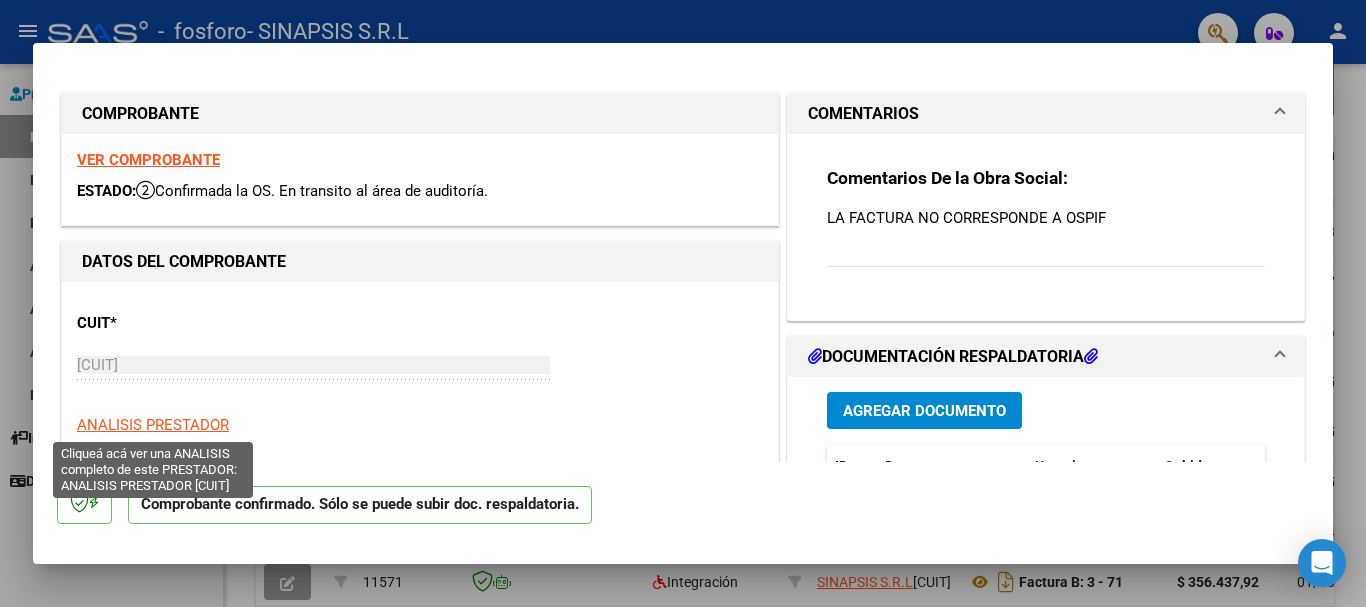 click on "ANALISIS PRESTADOR" at bounding box center (153, 425) 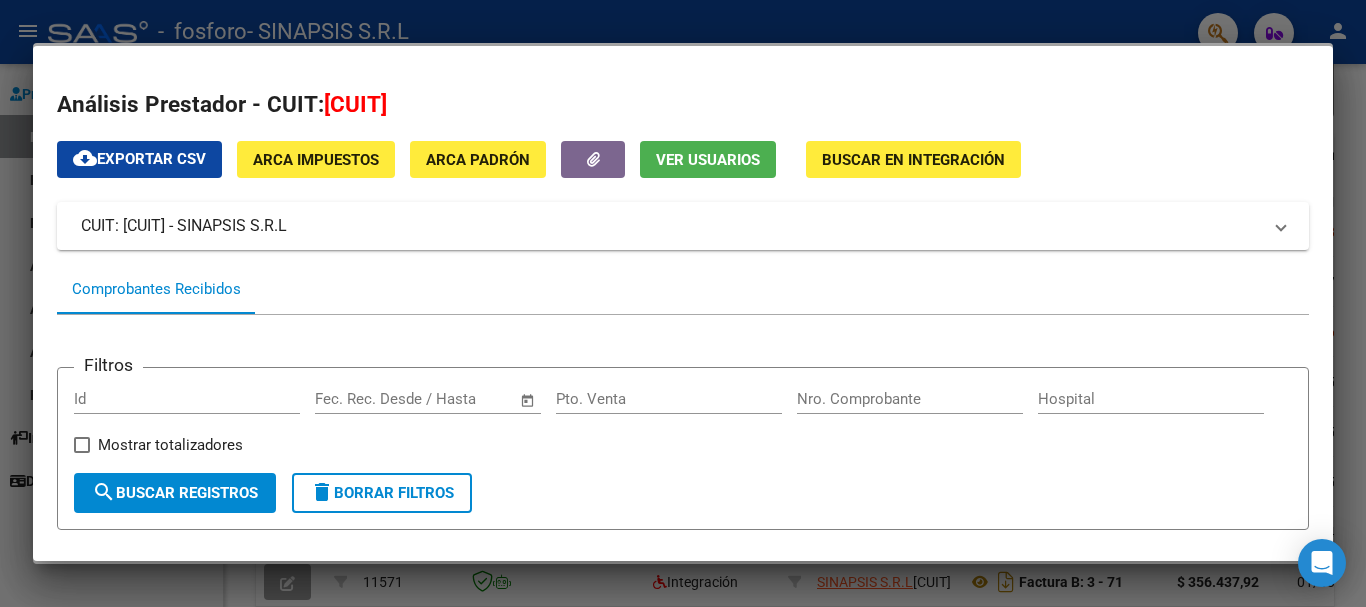 click on "search  Buscar Registros" at bounding box center [175, 493] 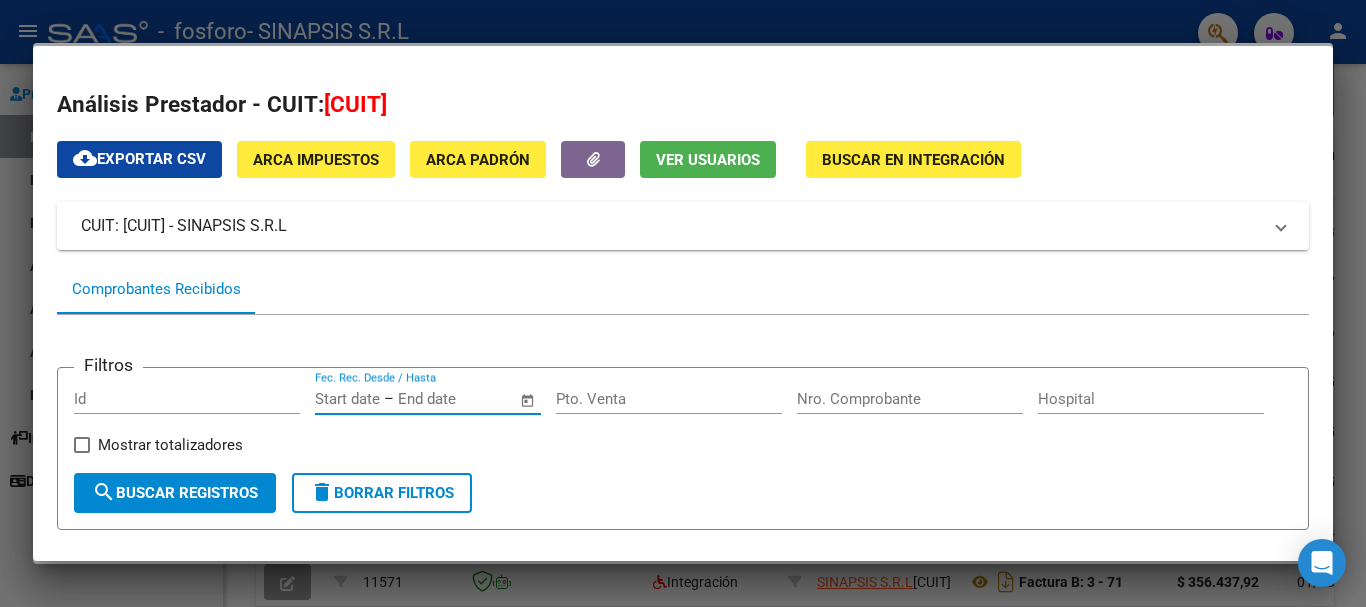 click at bounding box center (446, 399) 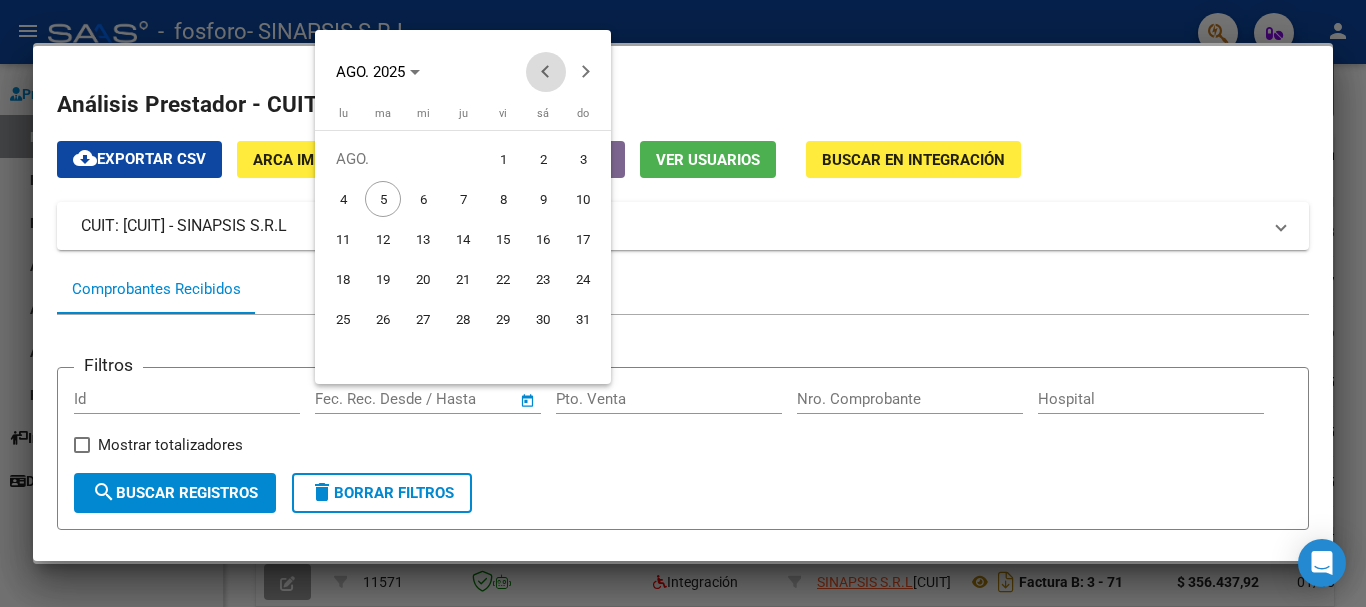 click at bounding box center (546, 72) 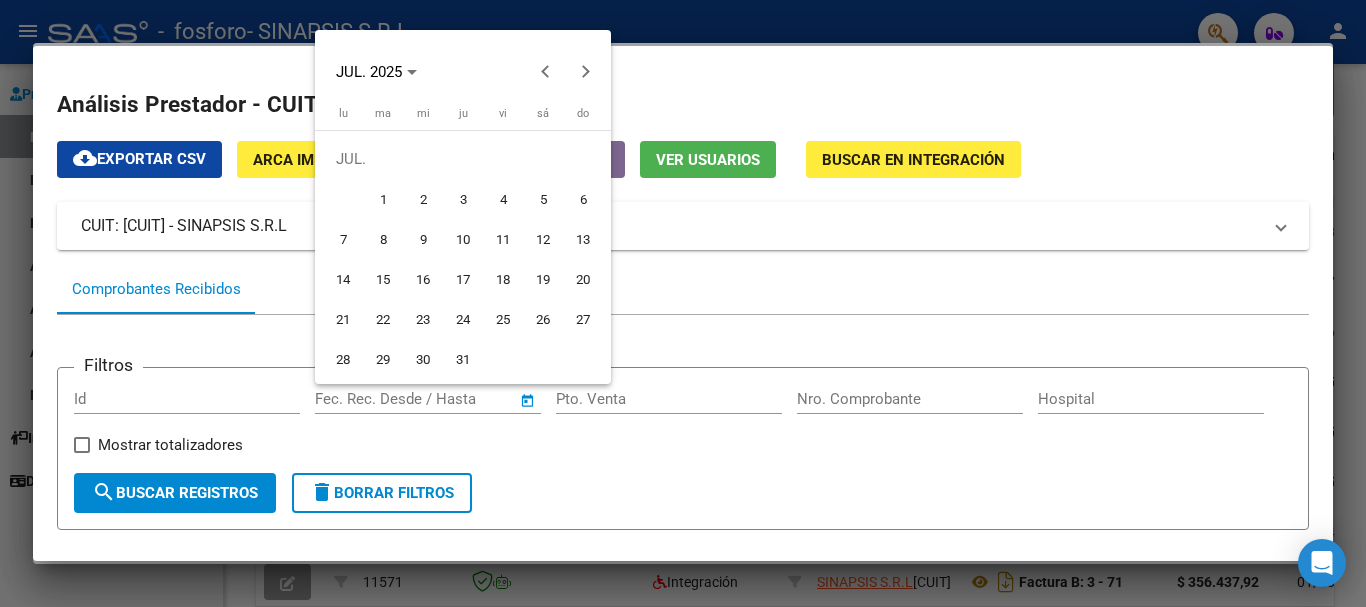click at bounding box center (683, 303) 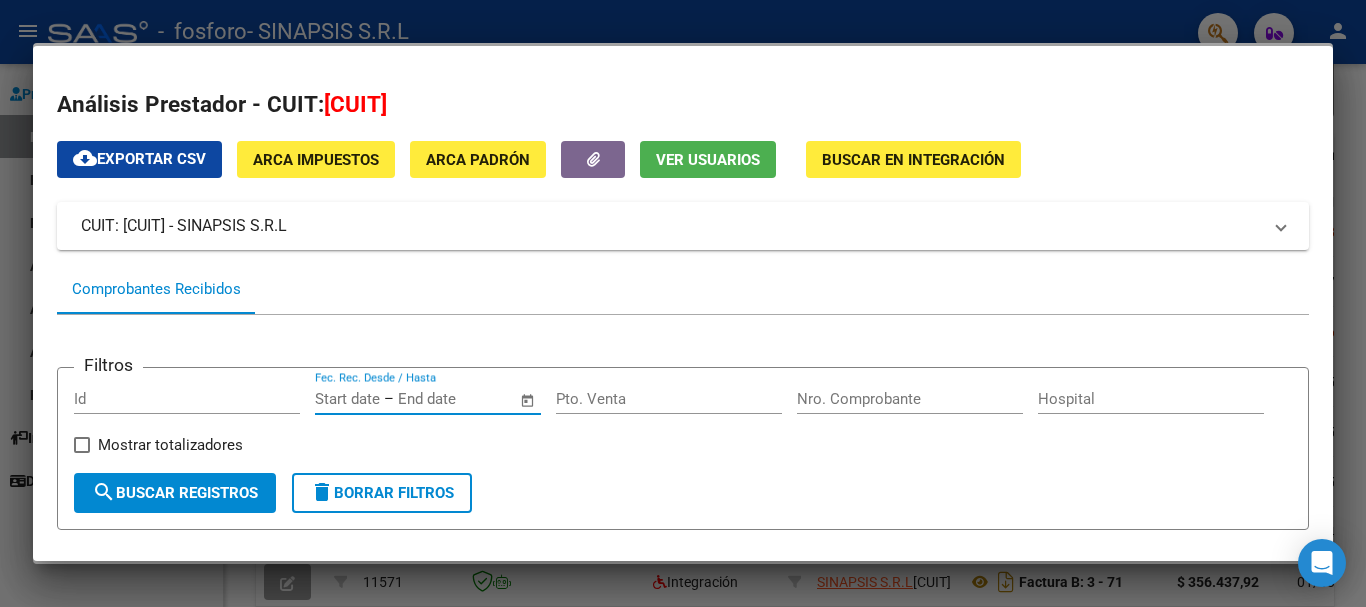 click on "delete  Borrar Filtros" at bounding box center [382, 493] 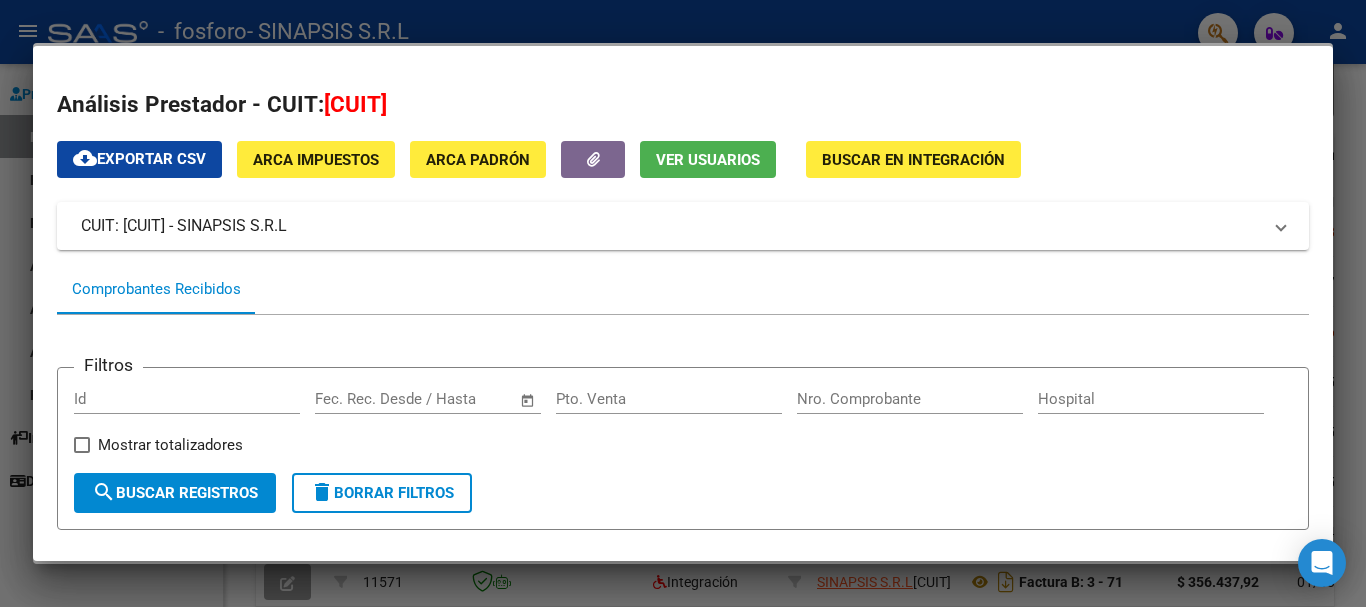 click at bounding box center [683, 303] 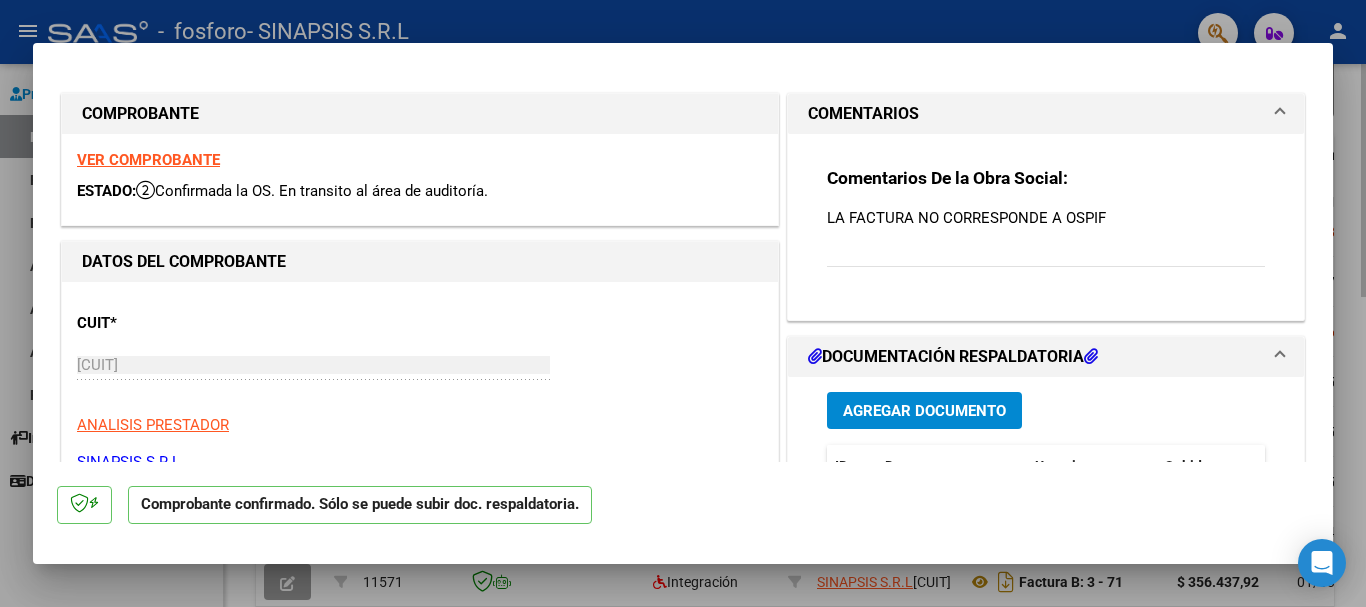 drag, startPoint x: 1365, startPoint y: 197, endPoint x: 1352, endPoint y: 196, distance: 13.038404 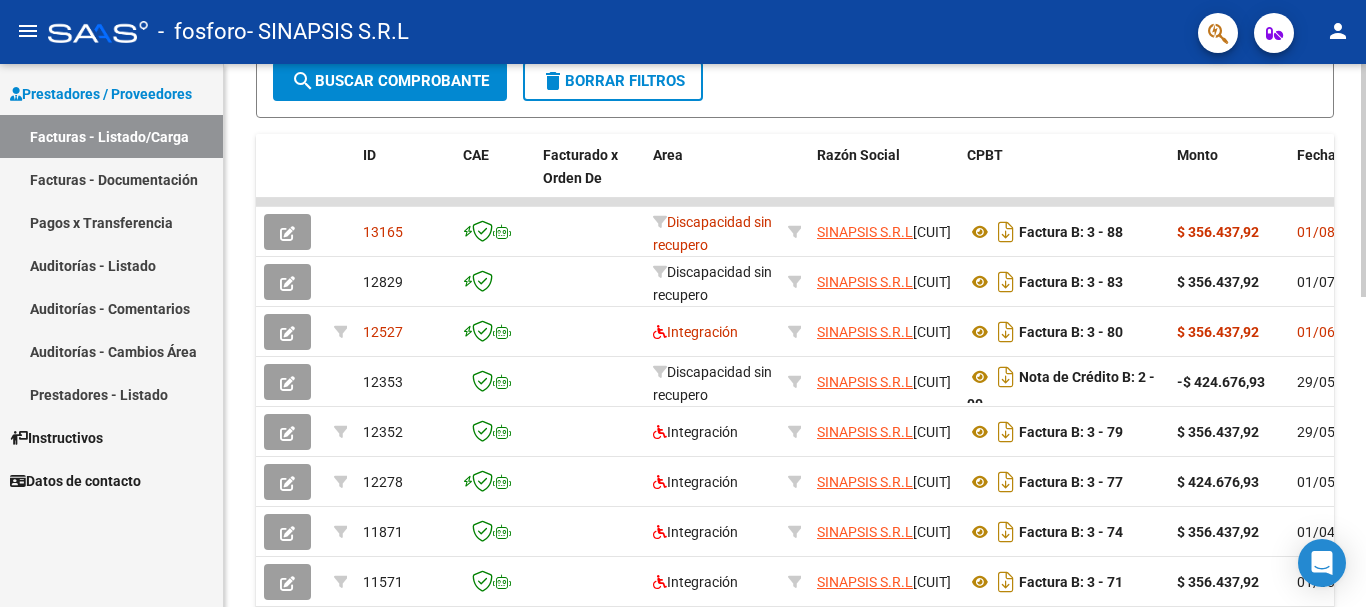 click on "Fecha Cpbt" 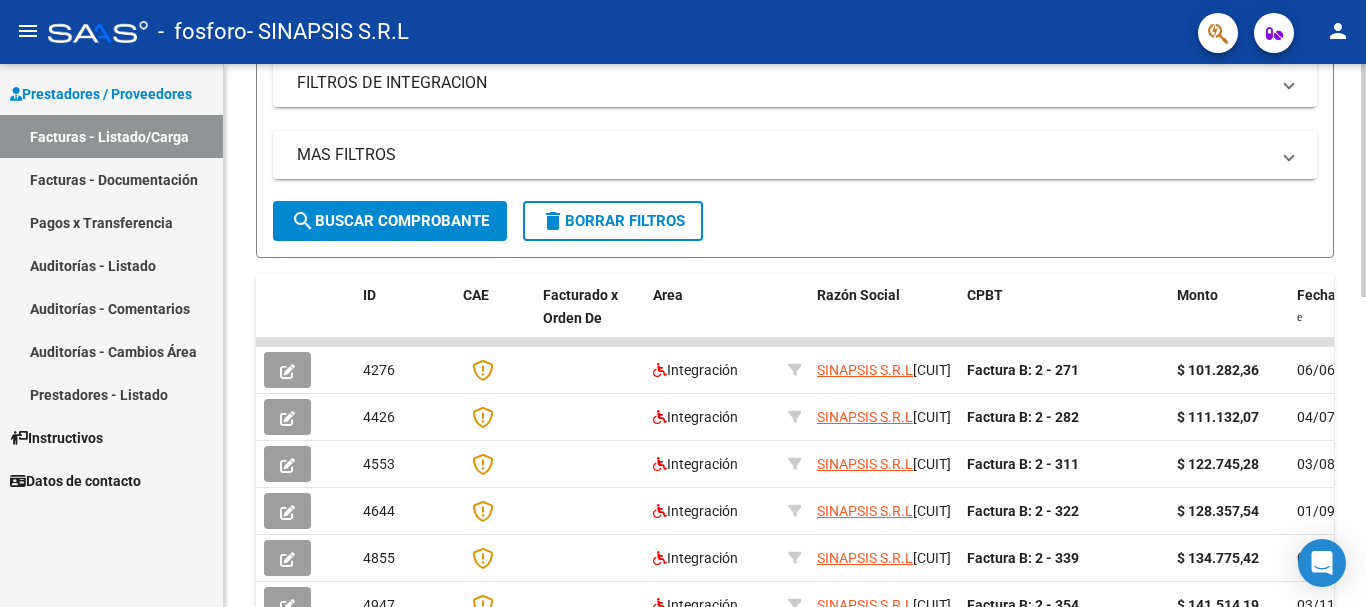 scroll, scrollTop: 341, scrollLeft: 0, axis: vertical 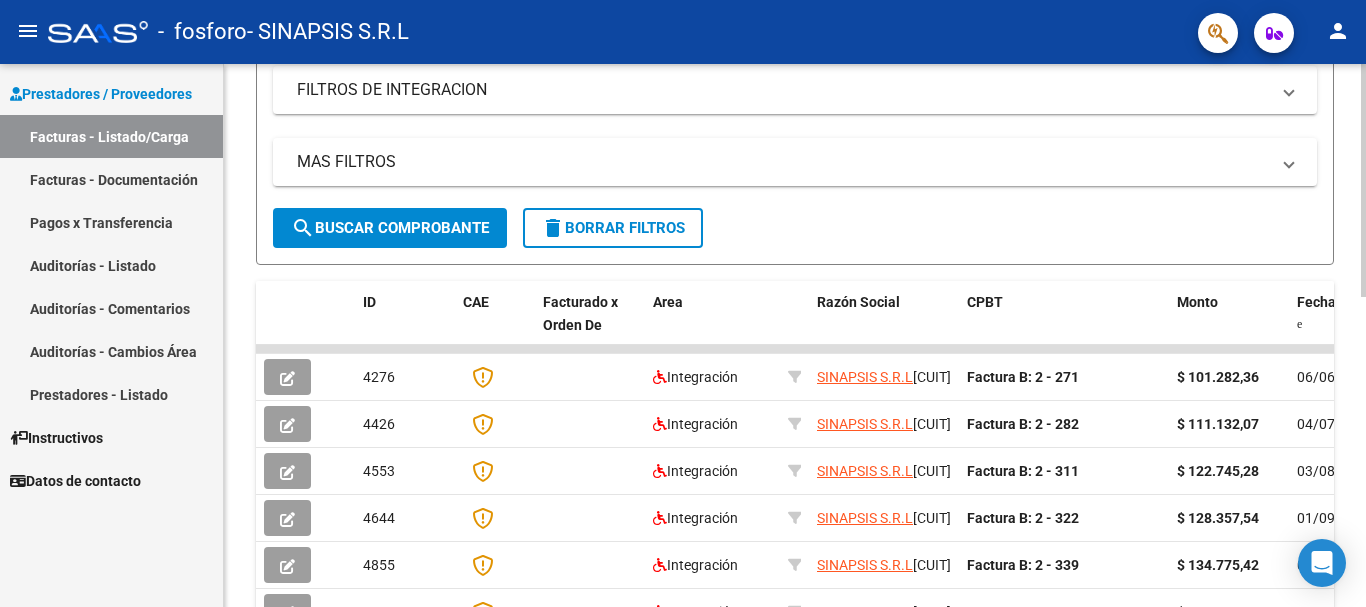 click on "Video tutorial   PRESTADORES -> Listado de CPBTs Emitidos por Prestadores / Proveedores (alt+q)   Cargar Comprobante
cloud_download  CSV  cloud_download  EXCEL  cloud_download  Estandar   Descarga Masiva
Filtros Id Area Area Todos Confirmado   Mostrar totalizadores   FILTROS DEL COMPROBANTE  Comprobante Tipo Comprobante Tipo Start date – End date Fec. Comprobante Desde / Hasta Días Emisión Desde(cant. días) Días Emisión Hasta(cant. días) CUIT / Razón Social Pto. Venta Nro. Comprobante Código SSS CAE Válido CAE Válido Todos Cargado Módulo Hosp. Todos Tiene facturacion Apócrifa Hospital Refes  FILTROS DE INTEGRACION  Período De Prestación Campos del Archivo de Rendición Devuelto x SSS (dr_envio) Todos Rendido x SSS (dr_envio) Tipo de Registro Tipo de Registro Período Presentación Período Presentación Campos del Legajo Asociado (preaprobación) Afiliado Legajo (cuil/nombre) Todos Solo facturas preaprobadas  MAS FILTROS  Todos Con Doc. Respaldatoria Todos Con Trazabilidad Todos – –" 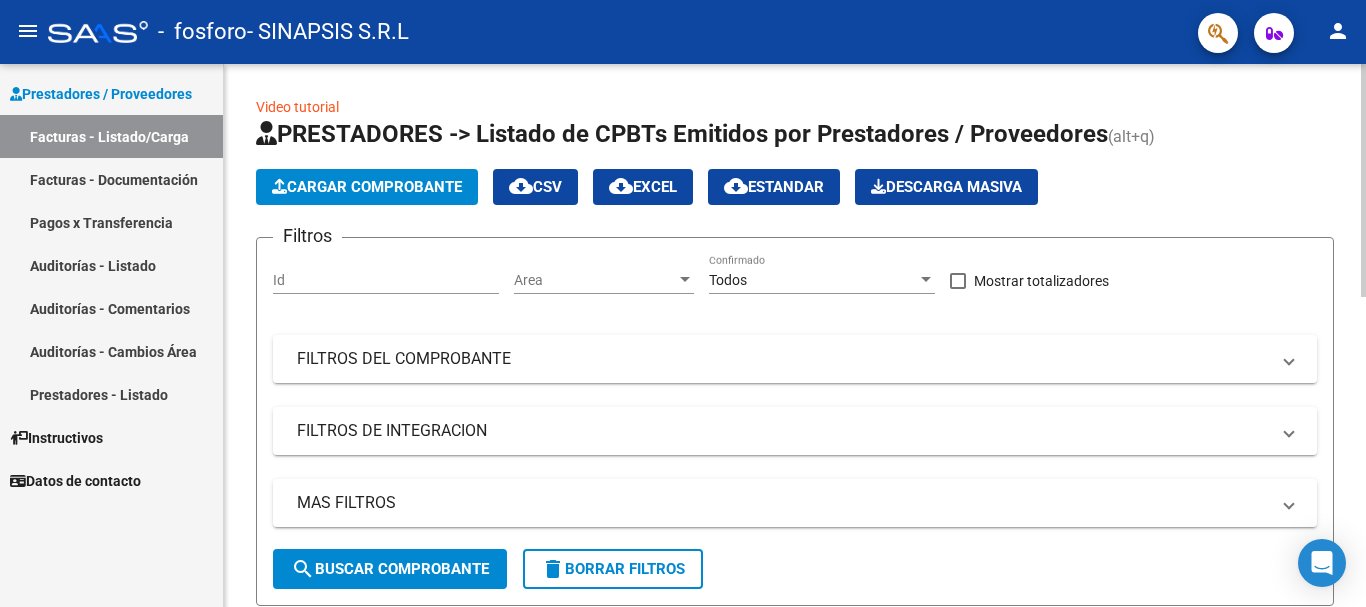click 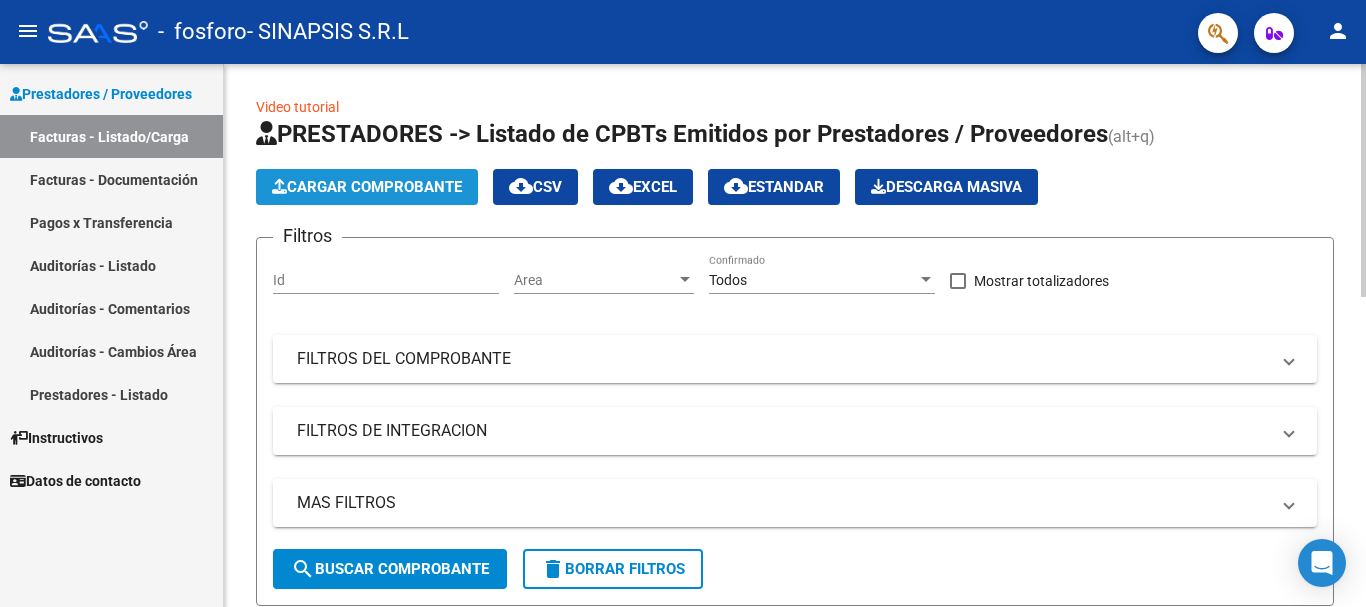 click on "Cargar Comprobante" 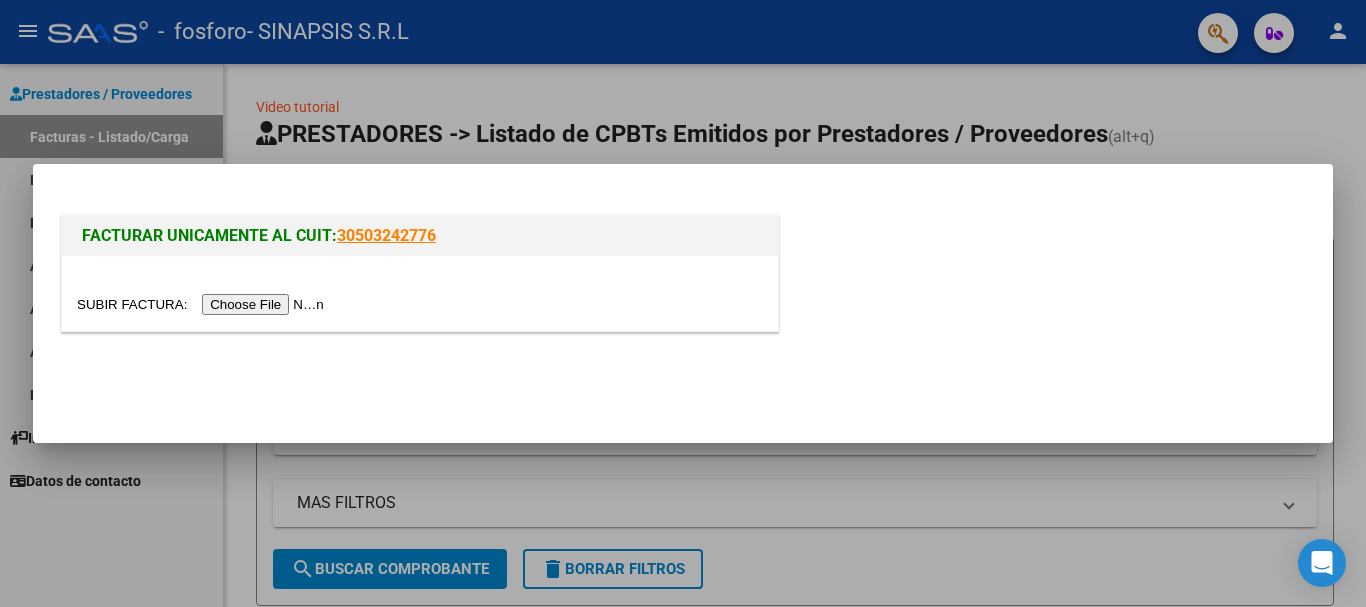 click at bounding box center (203, 304) 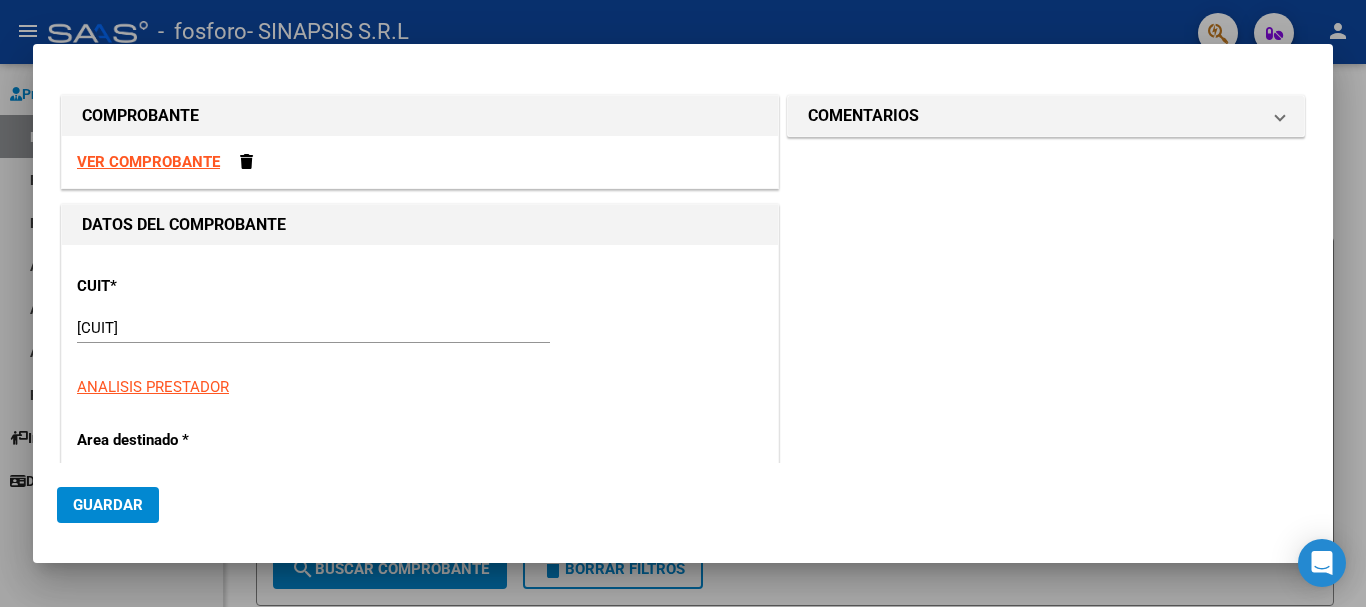 click on "VER COMPROBANTE" at bounding box center [148, 162] 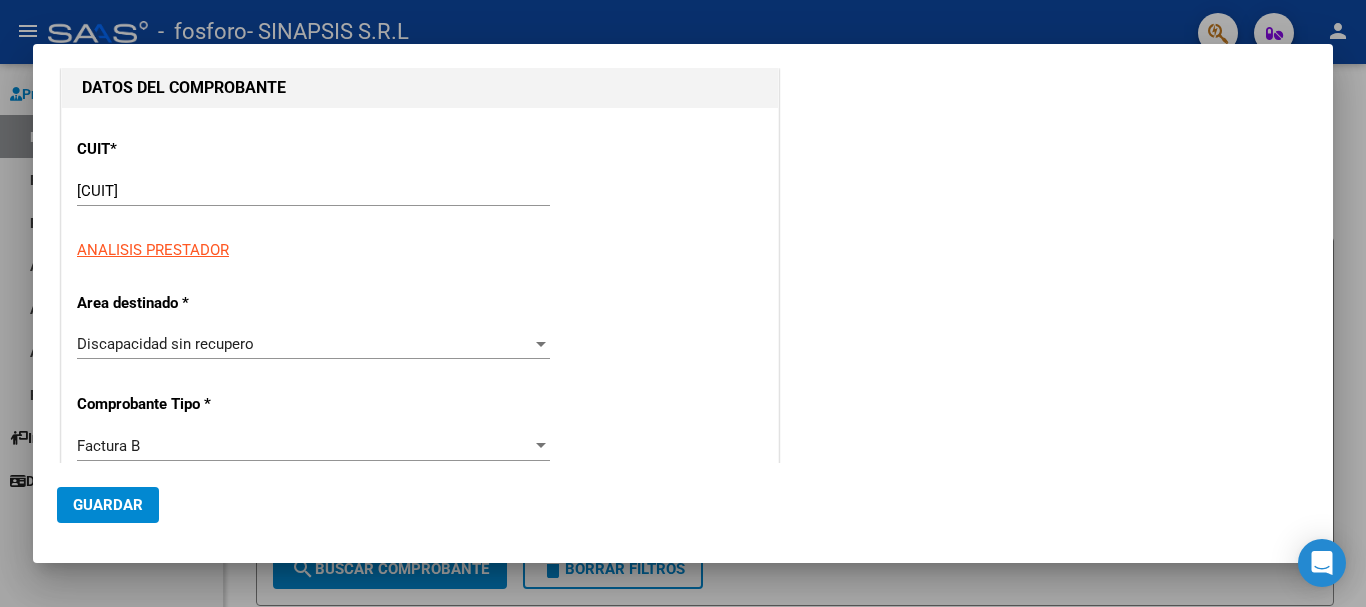 scroll, scrollTop: 141, scrollLeft: 0, axis: vertical 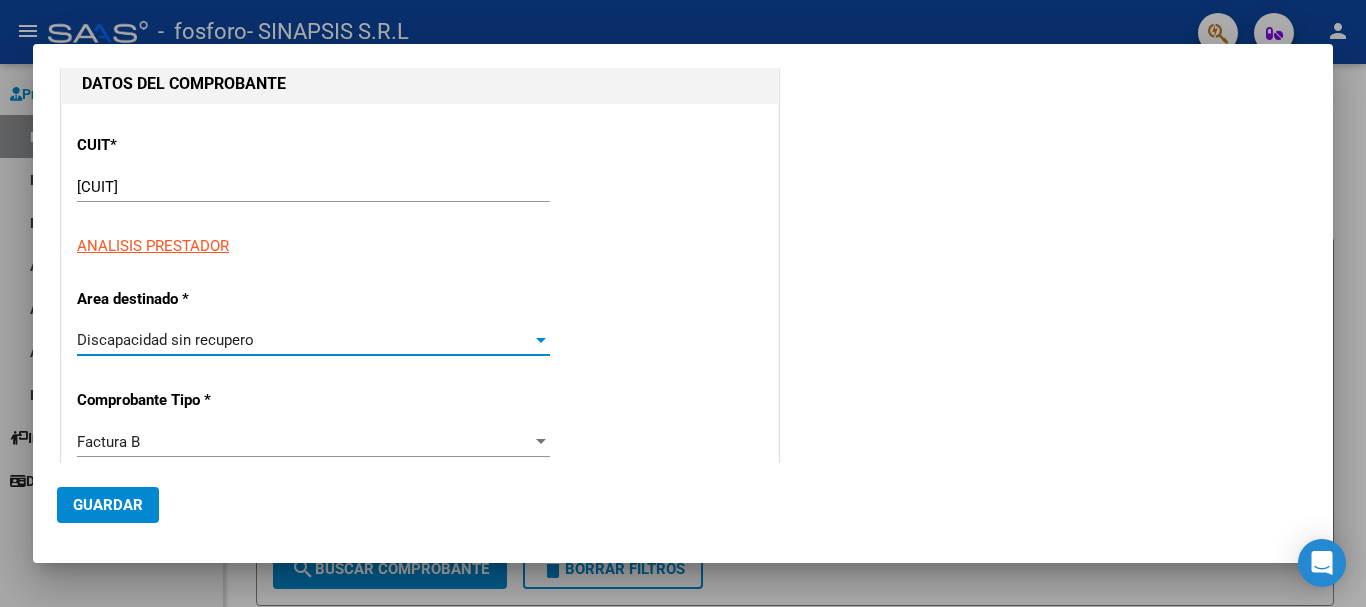 click at bounding box center [541, 340] 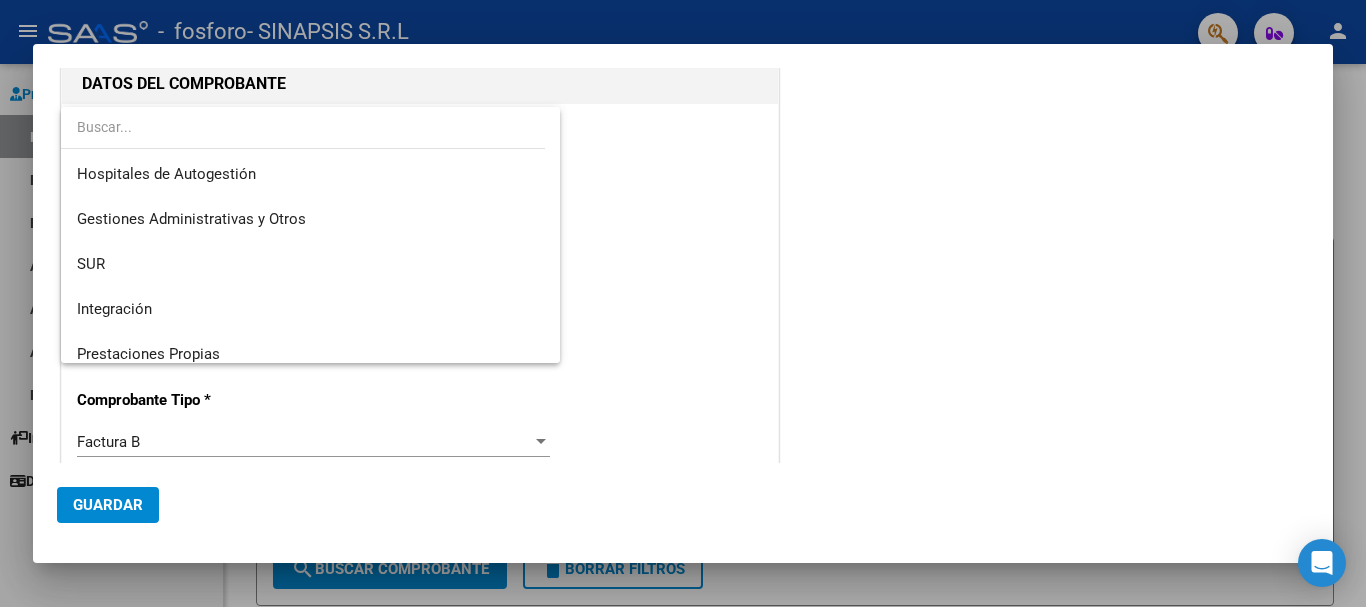 scroll, scrollTop: 149, scrollLeft: 0, axis: vertical 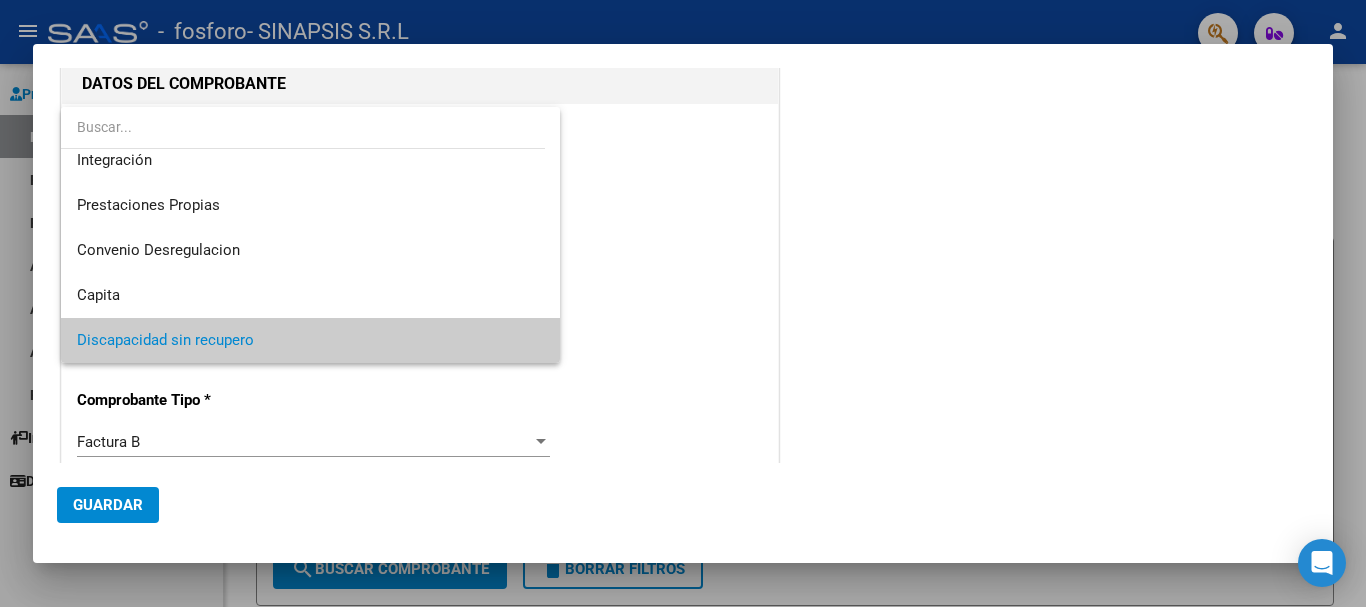 click at bounding box center (683, 303) 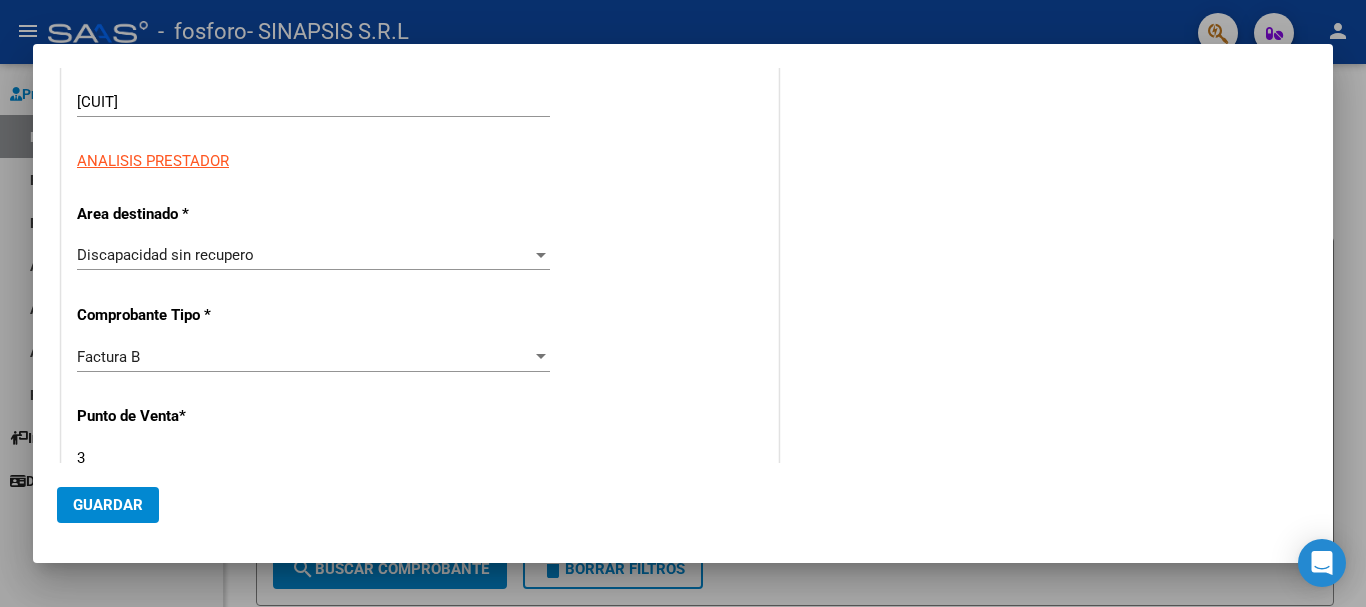scroll, scrollTop: 238, scrollLeft: 0, axis: vertical 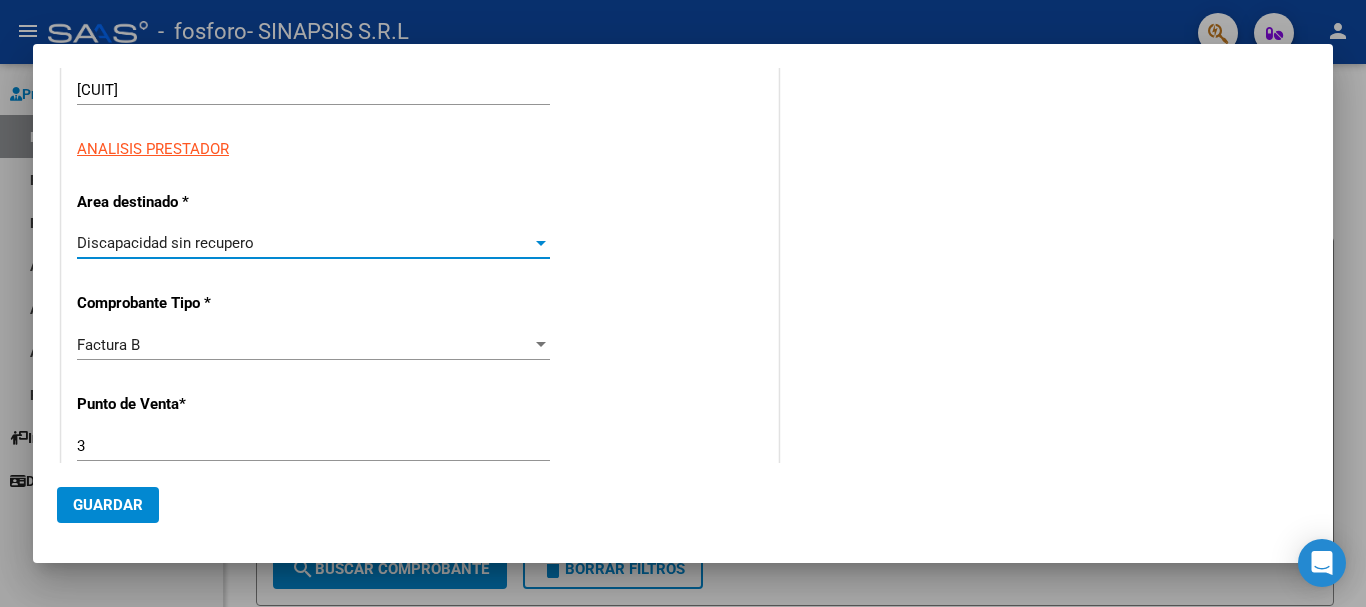 click at bounding box center (541, 243) 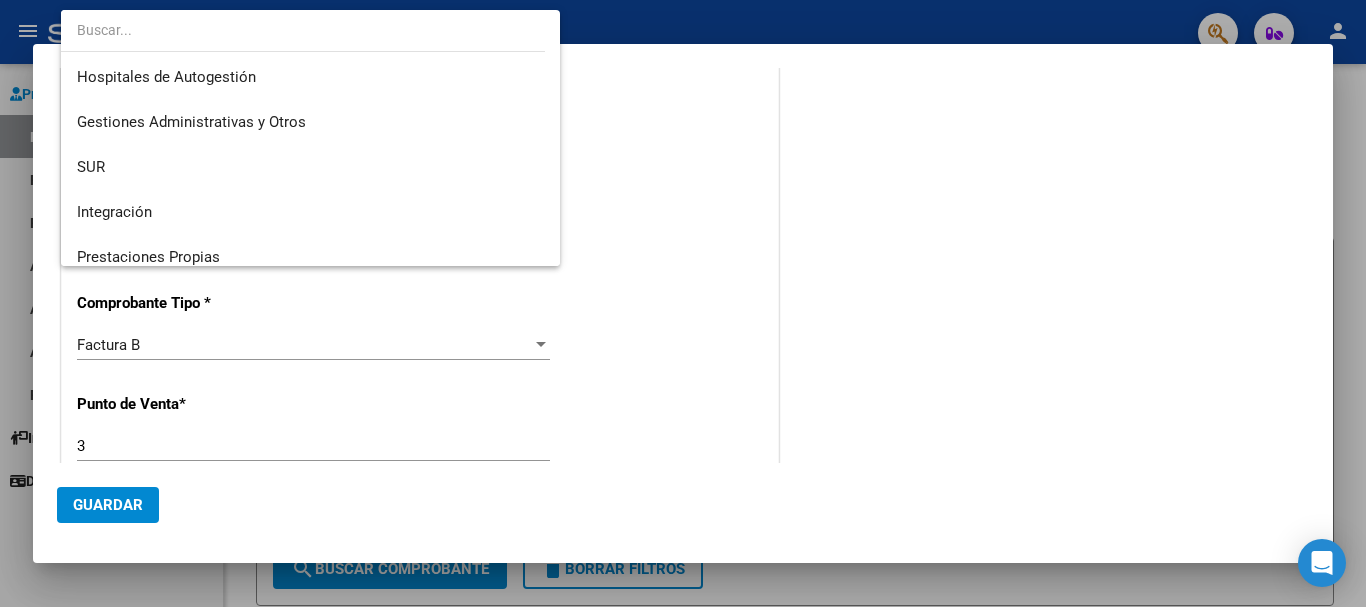 scroll, scrollTop: 149, scrollLeft: 0, axis: vertical 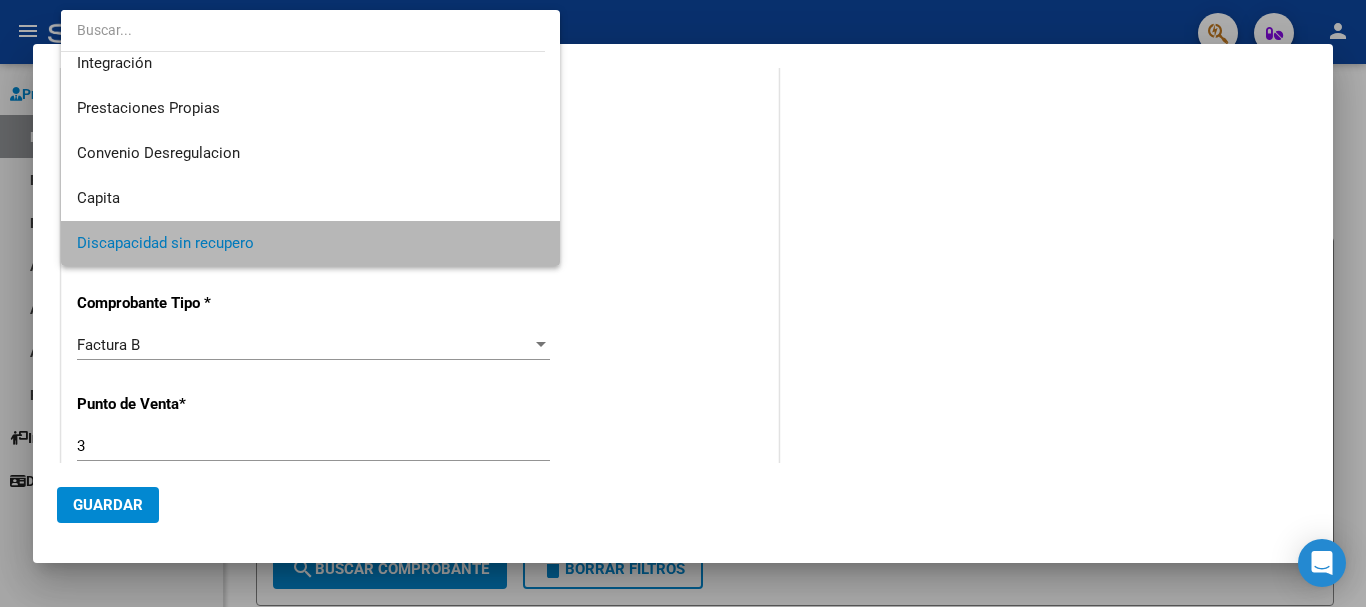 click on "Discapacidad sin recupero" at bounding box center [310, 243] 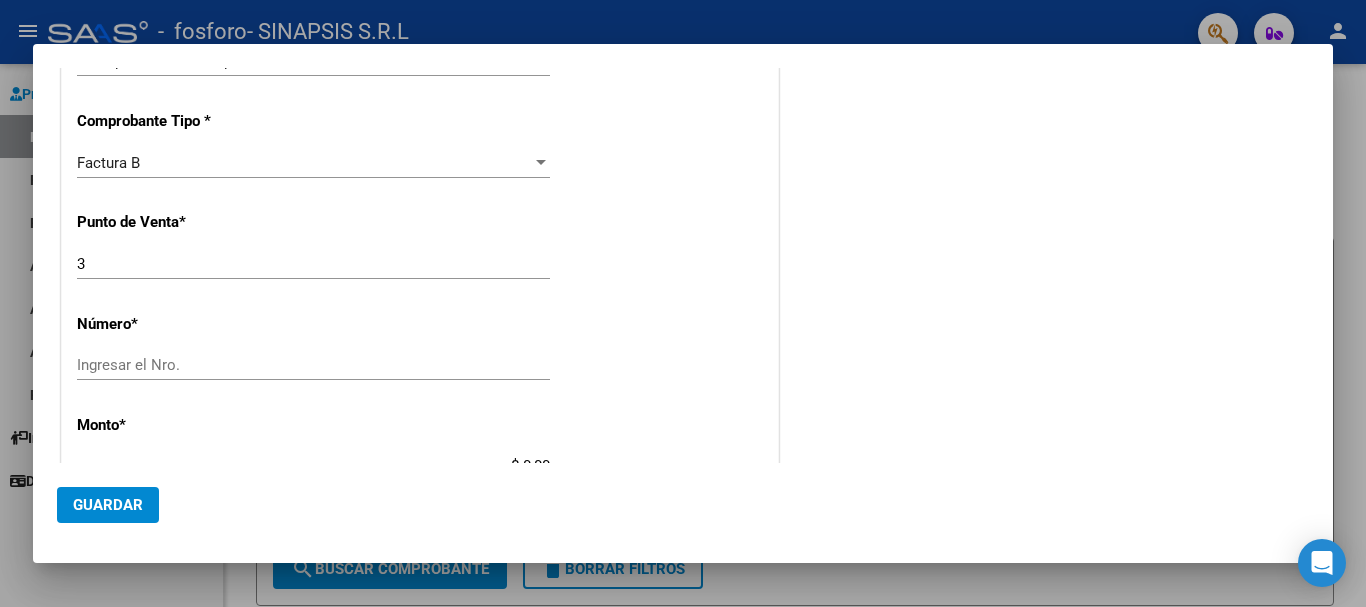 scroll, scrollTop: 549, scrollLeft: 0, axis: vertical 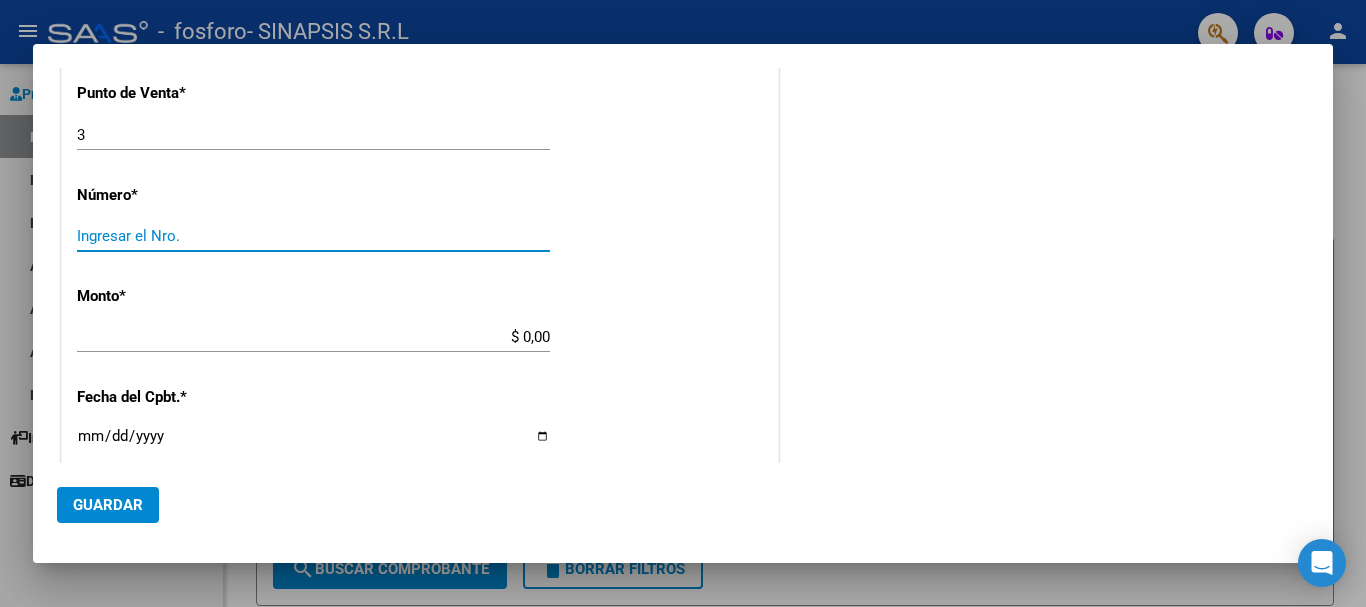 click on "Ingresar el Nro." at bounding box center (313, 236) 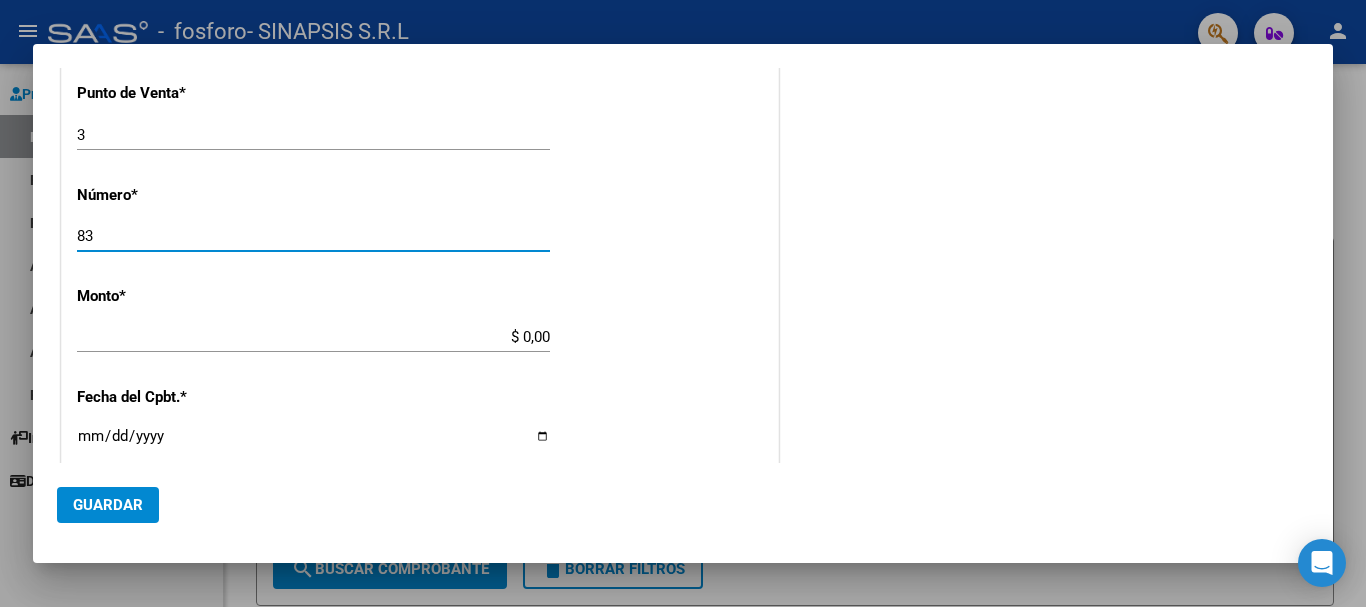 type on "83" 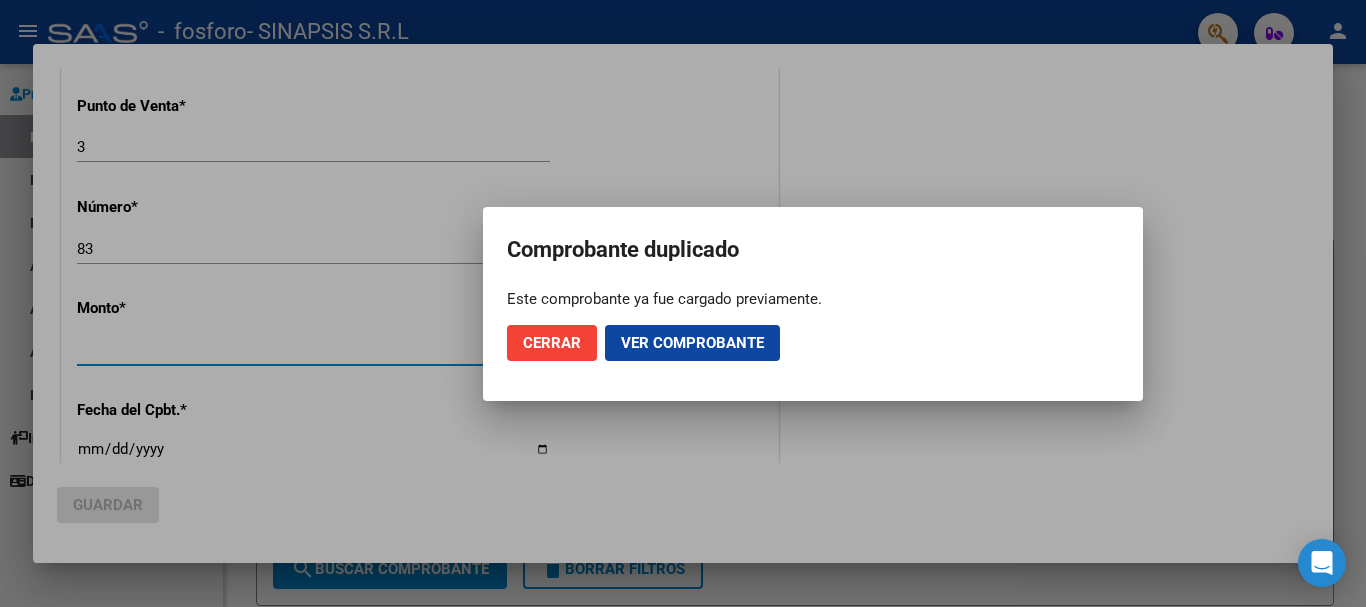 scroll, scrollTop: 562, scrollLeft: 0, axis: vertical 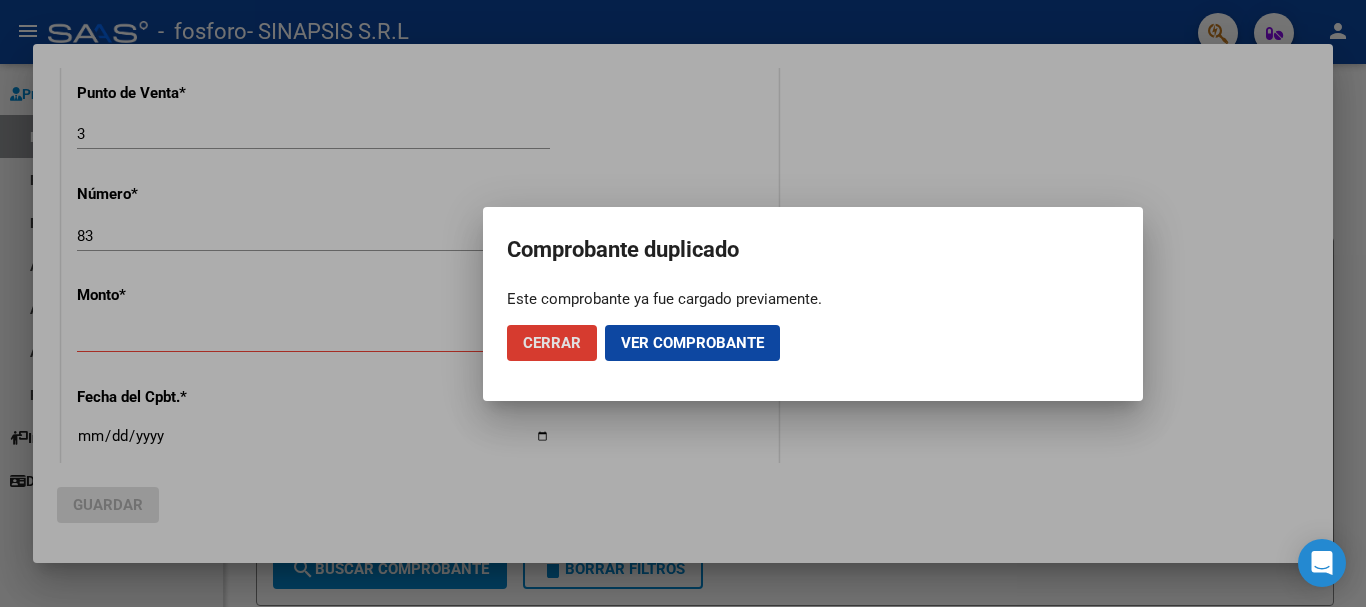 type 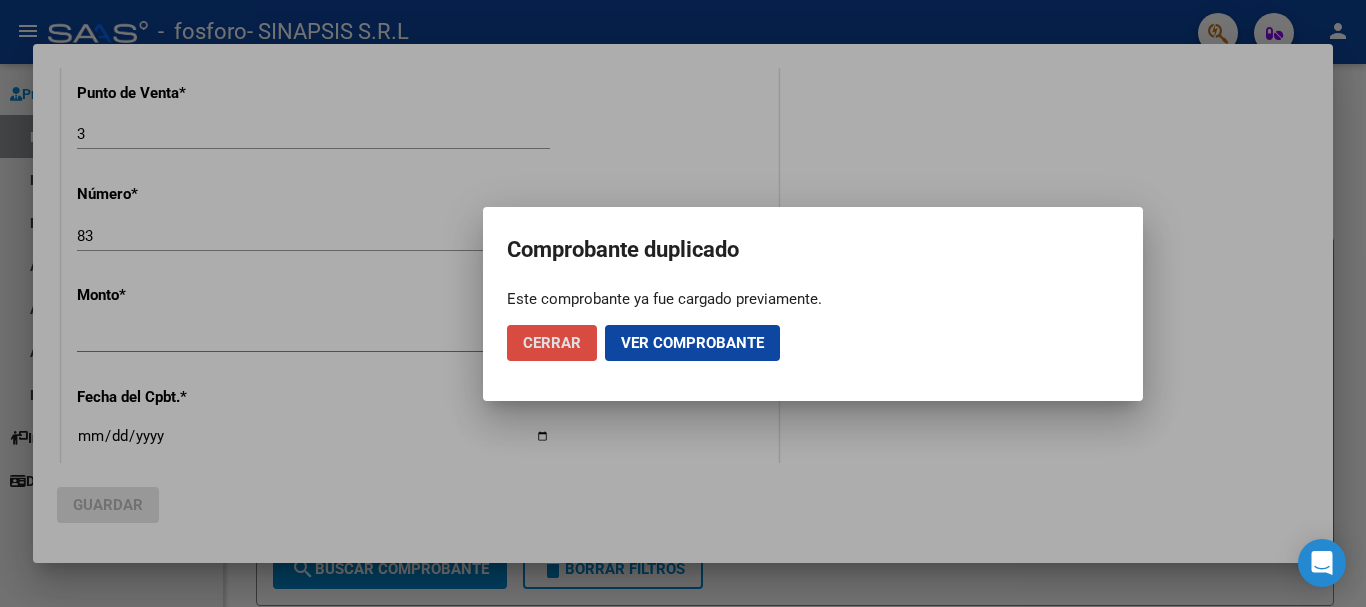 click on "Cerrar" 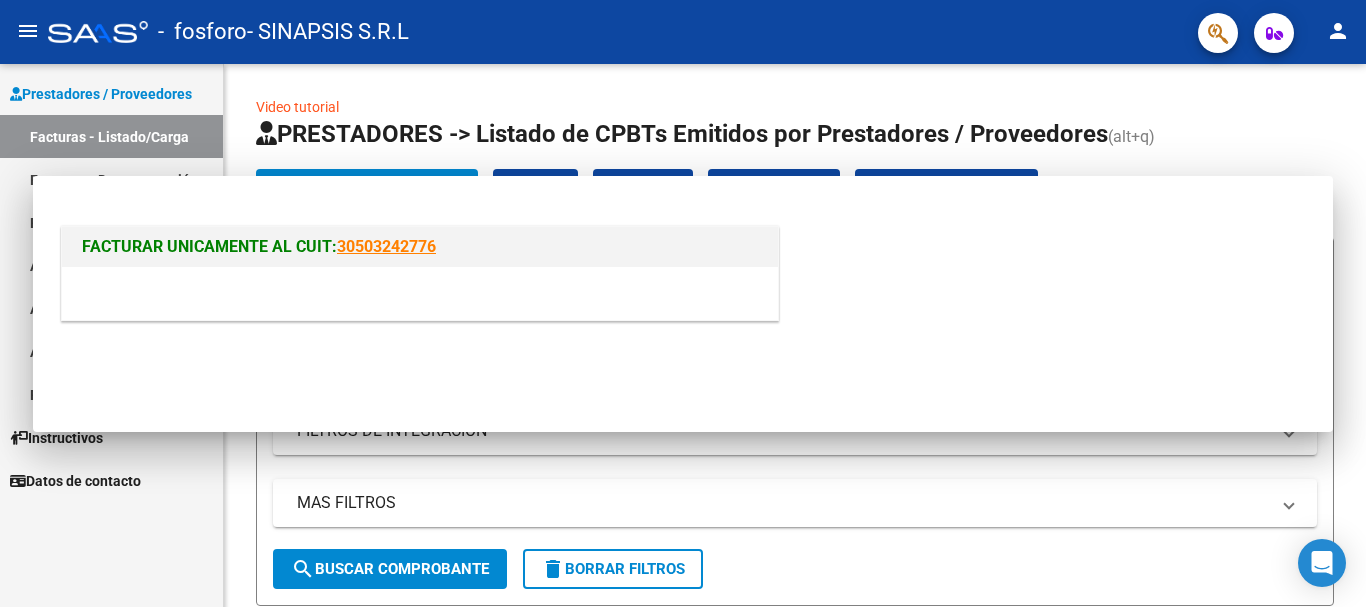 scroll, scrollTop: 0, scrollLeft: 0, axis: both 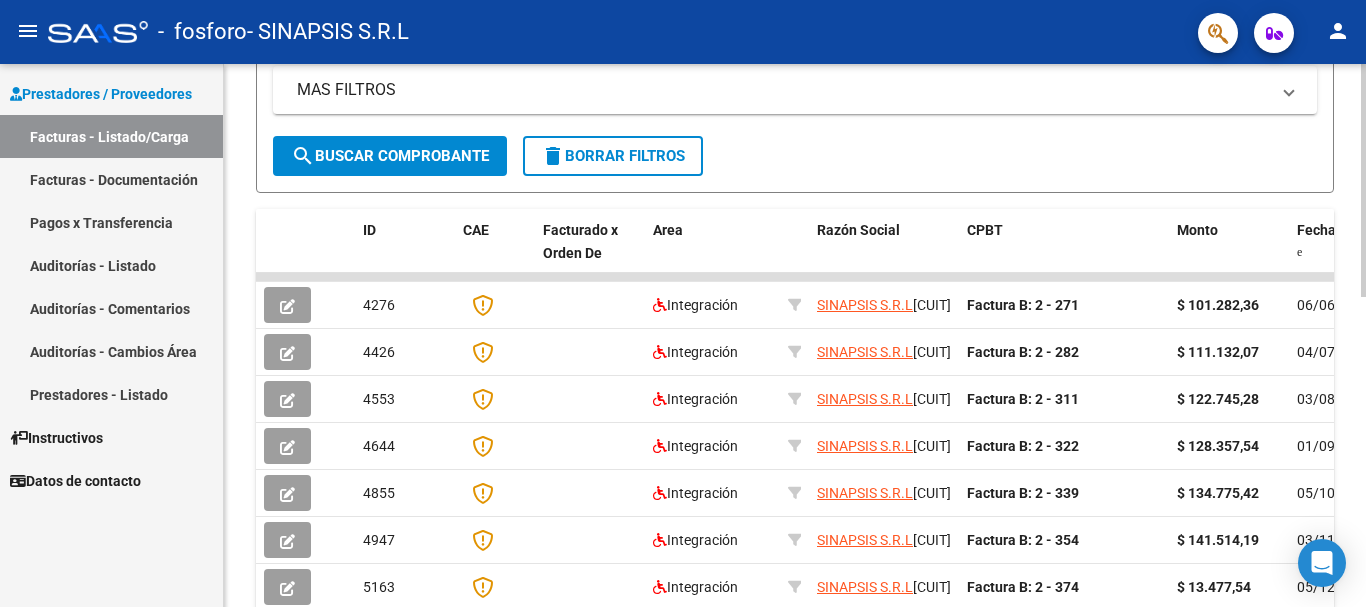 click 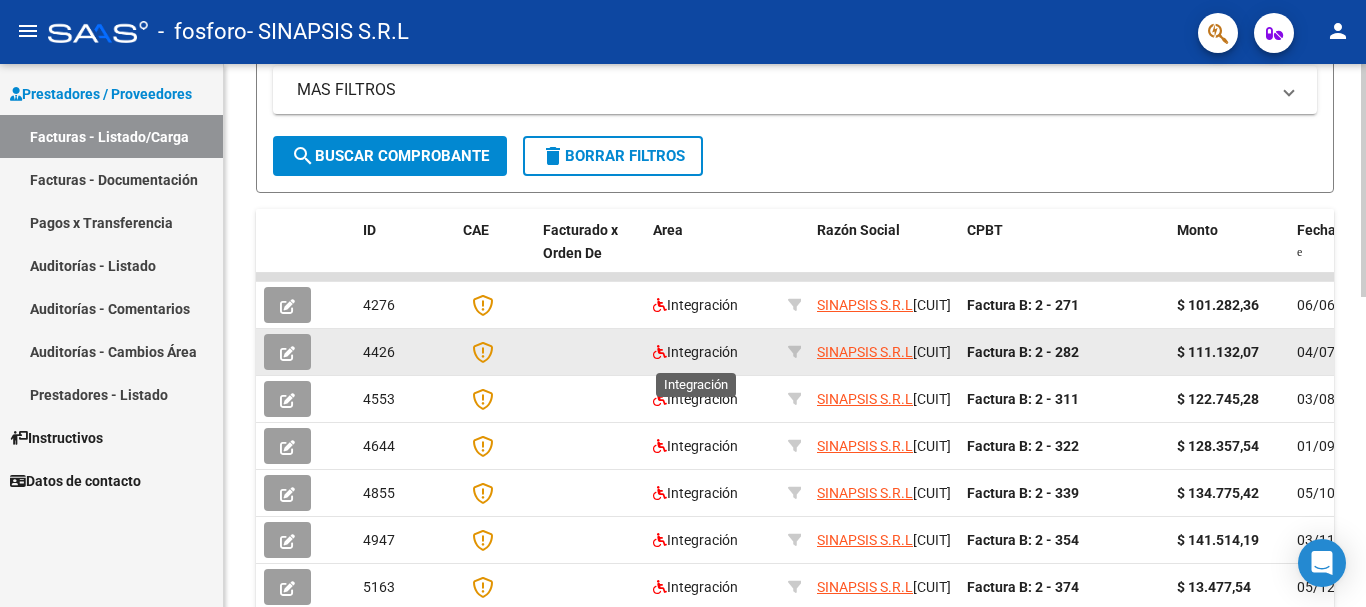 click on "Integración" 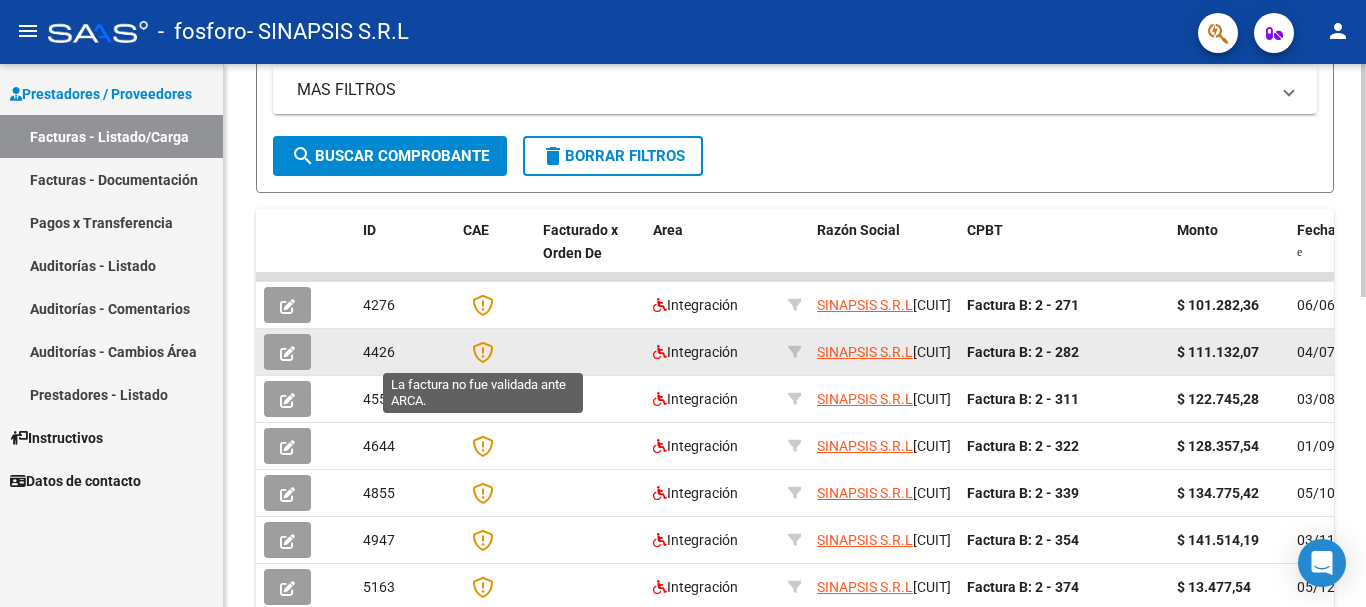 click 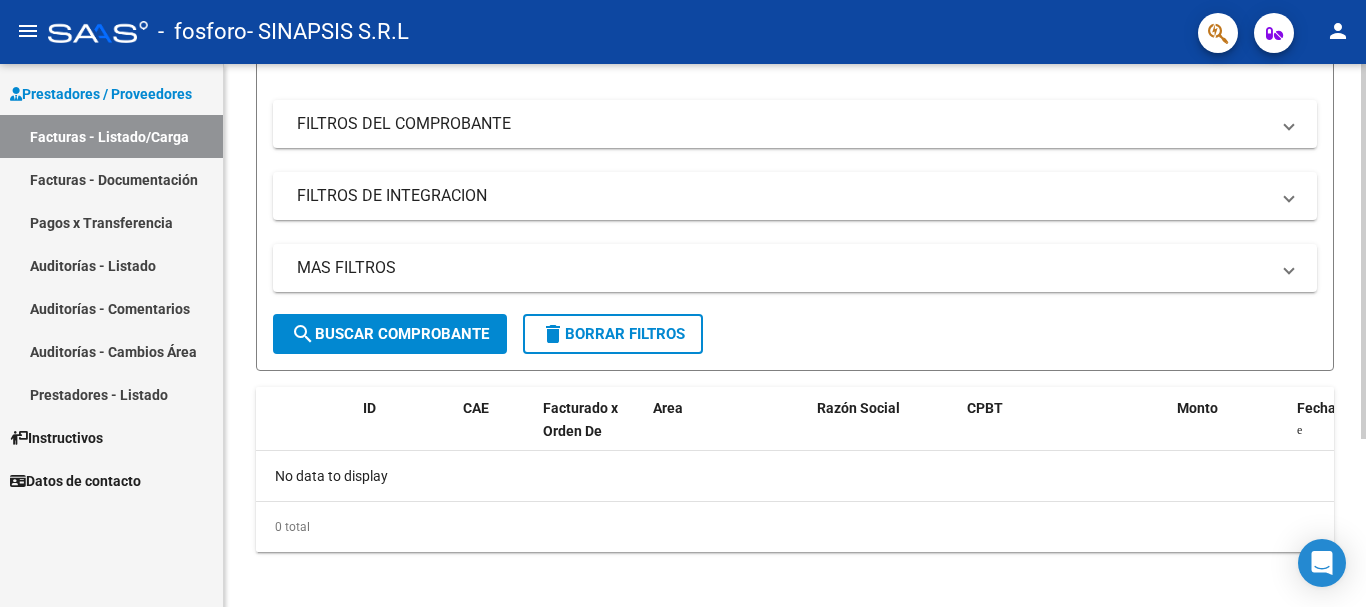 scroll, scrollTop: 244, scrollLeft: 0, axis: vertical 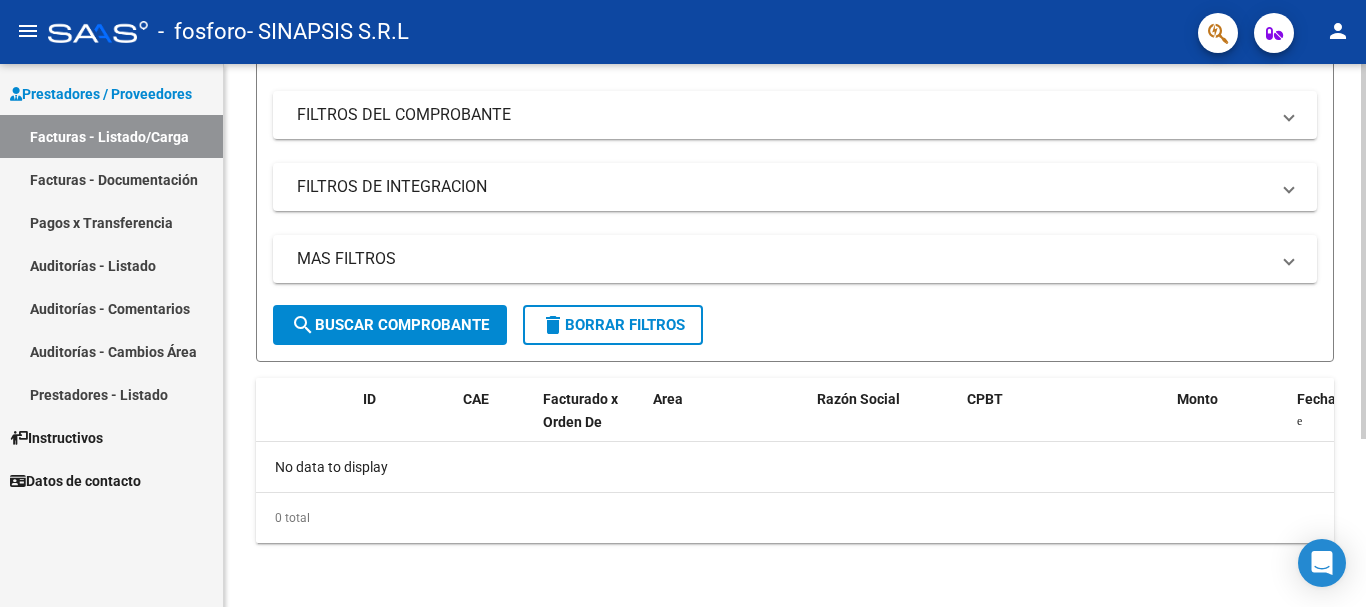 click 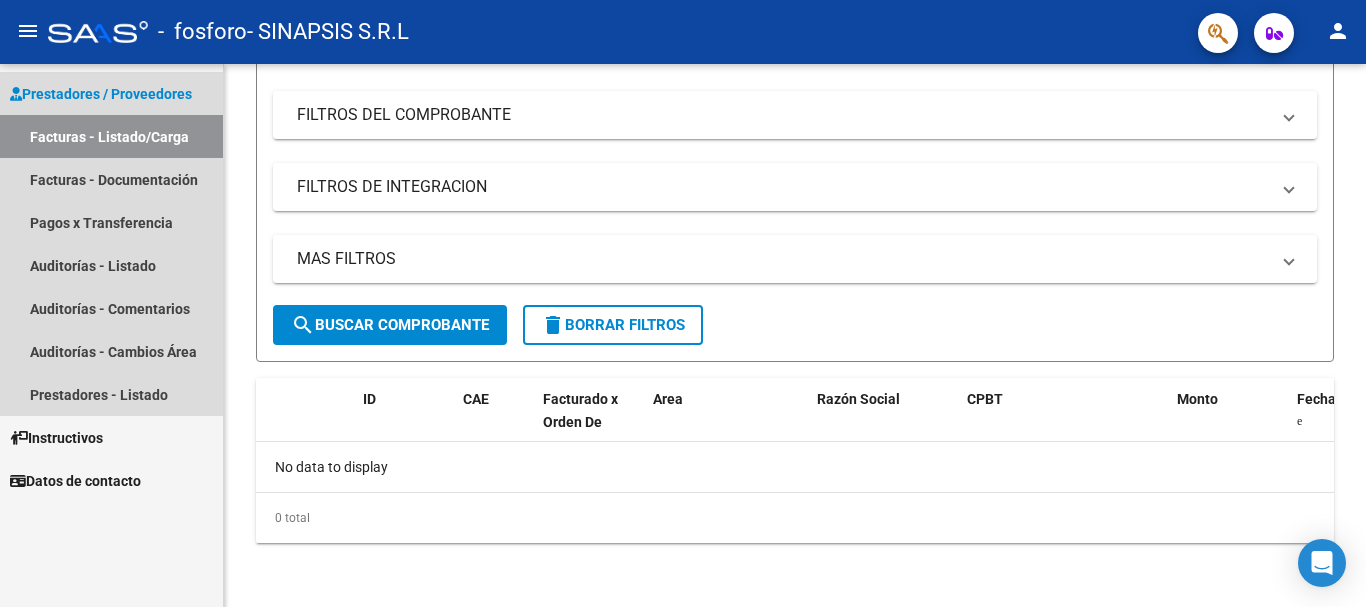 click on "Prestadores / Proveedores" at bounding box center [101, 94] 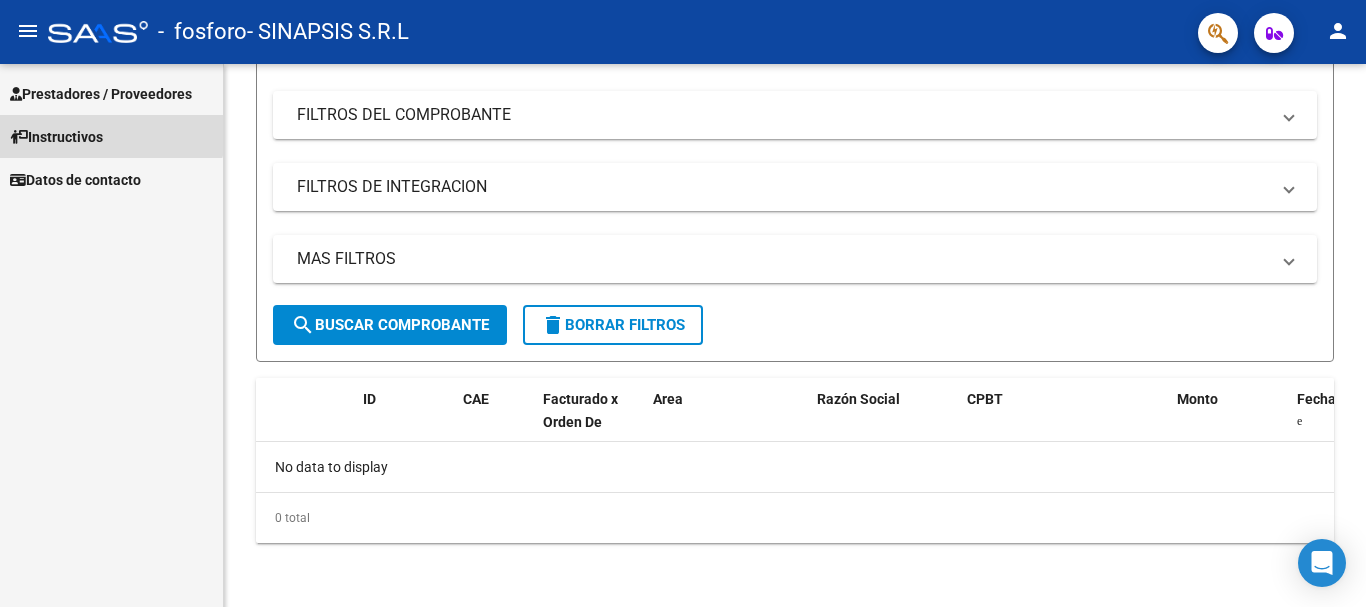 click on "Instructivos" at bounding box center (111, 136) 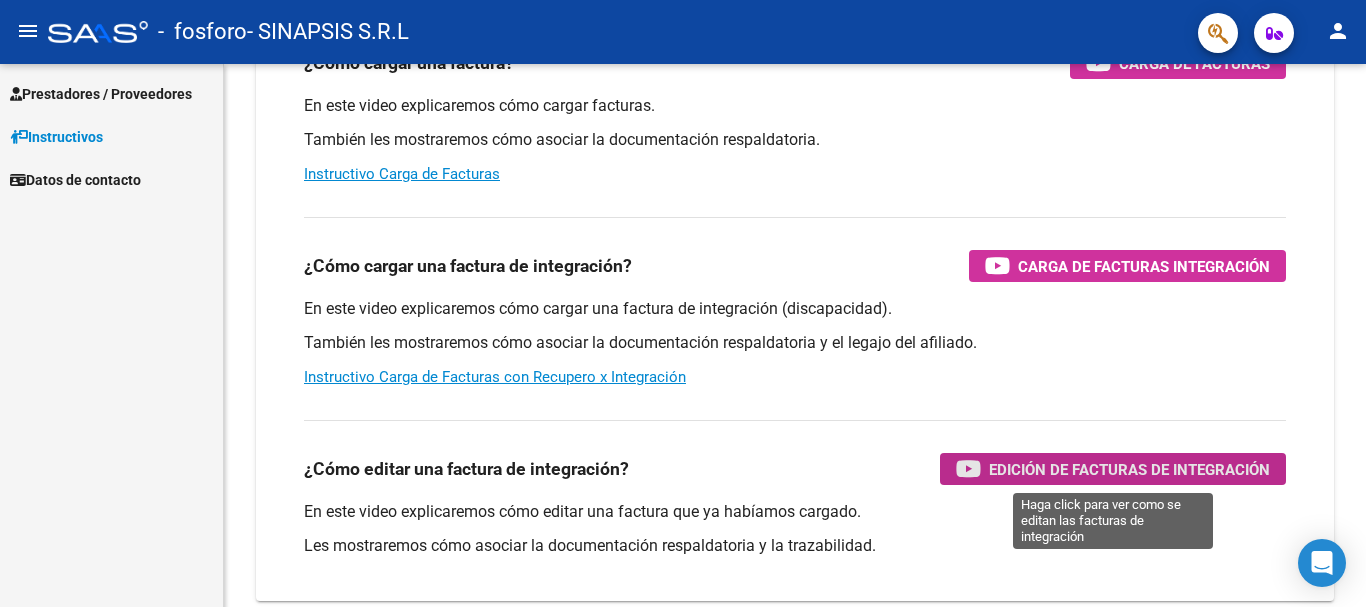 click on "Edición de Facturas de integración" at bounding box center (1129, 469) 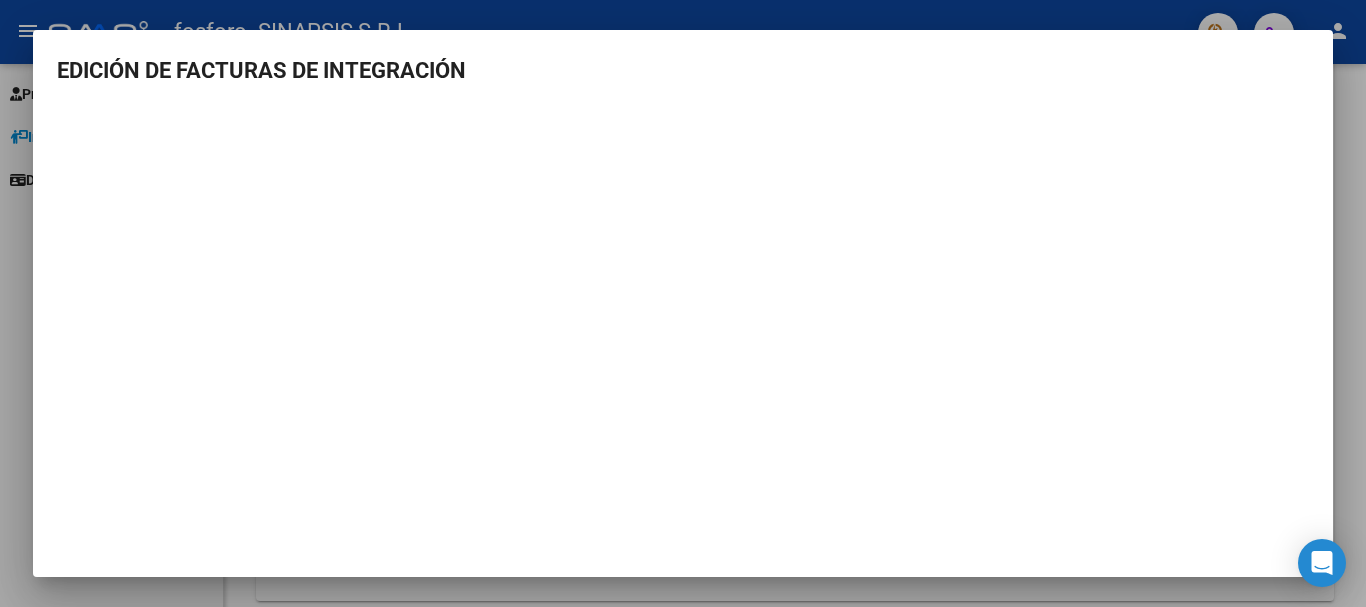 click at bounding box center [683, 303] 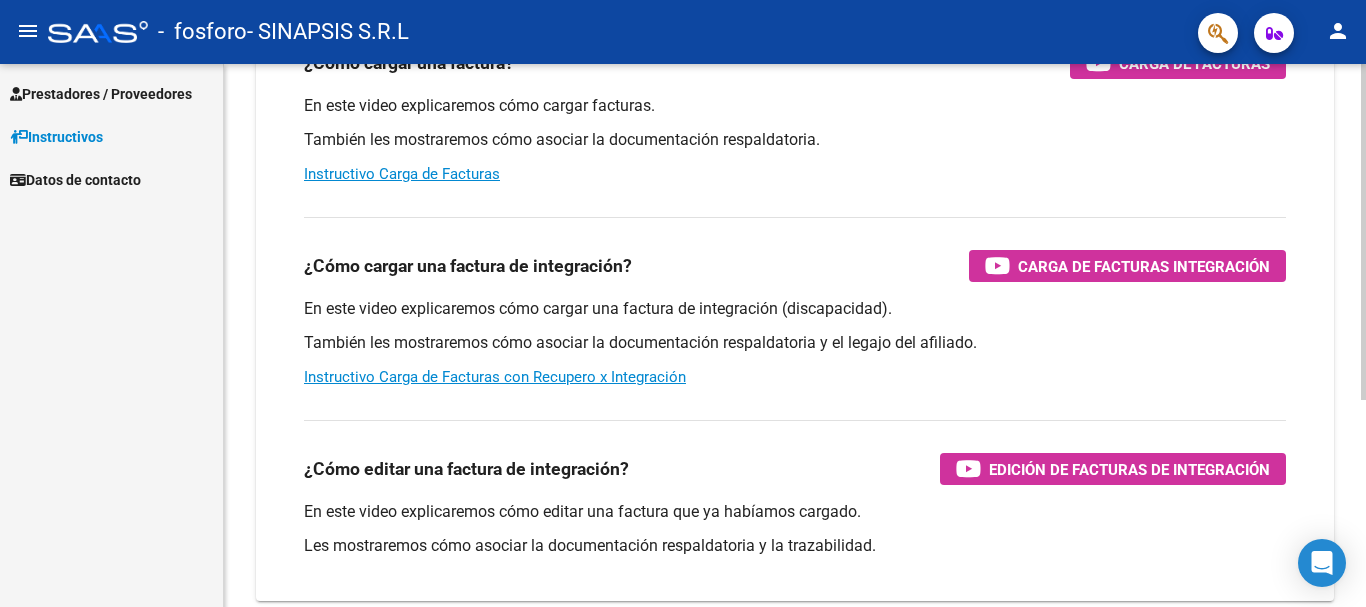 scroll, scrollTop: 0, scrollLeft: 0, axis: both 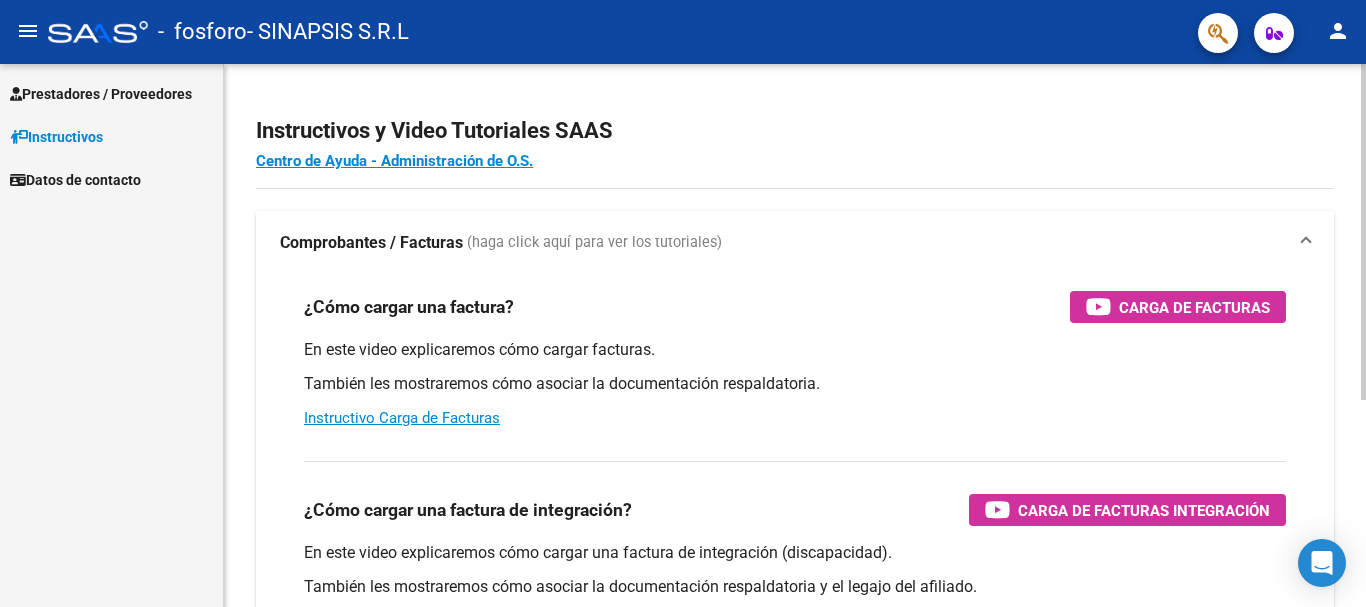 click 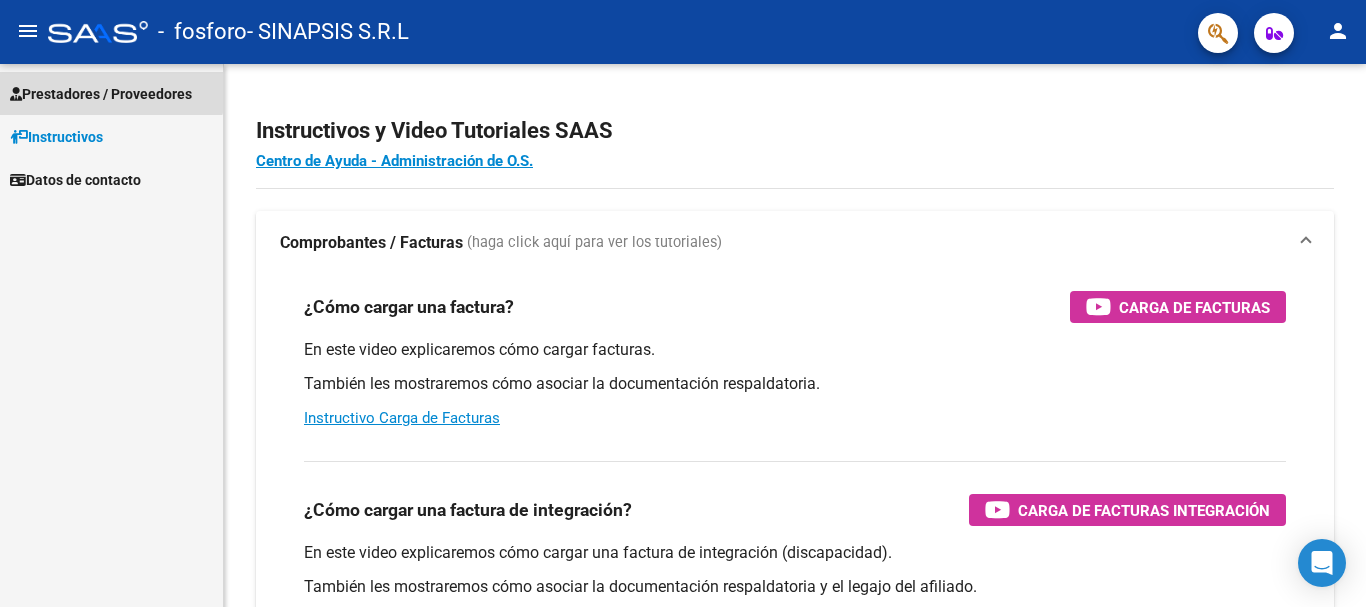 click on "Prestadores / Proveedores" at bounding box center (101, 94) 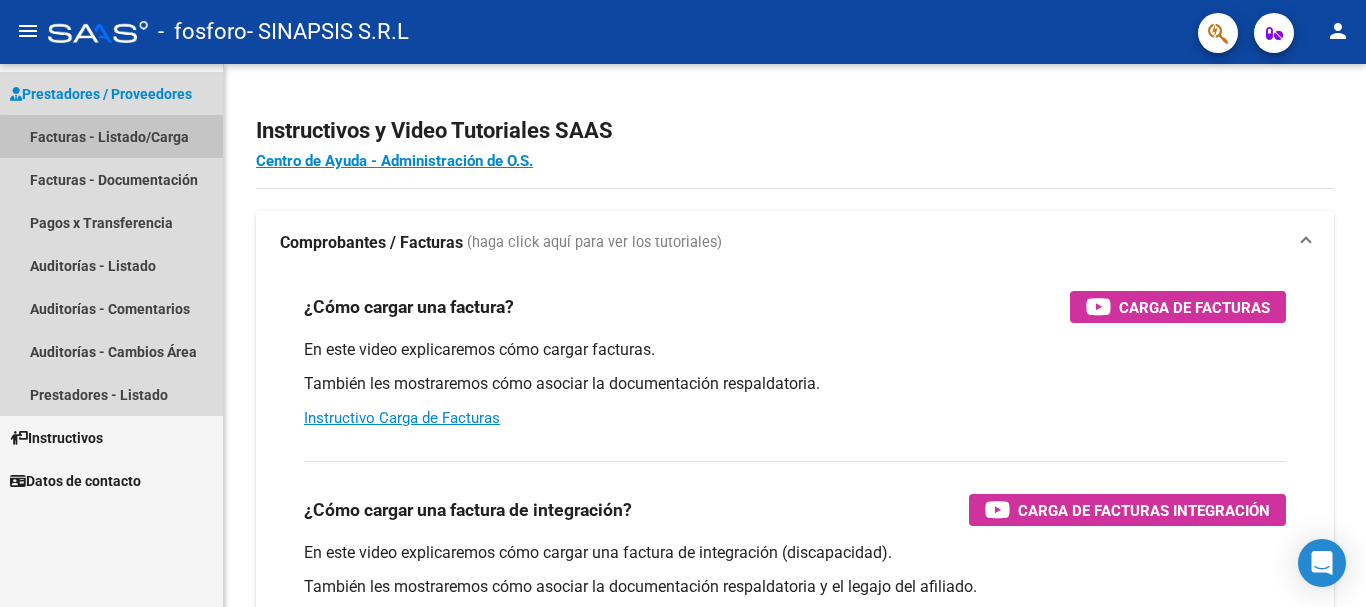 click on "Facturas - Listado/Carga" at bounding box center [111, 136] 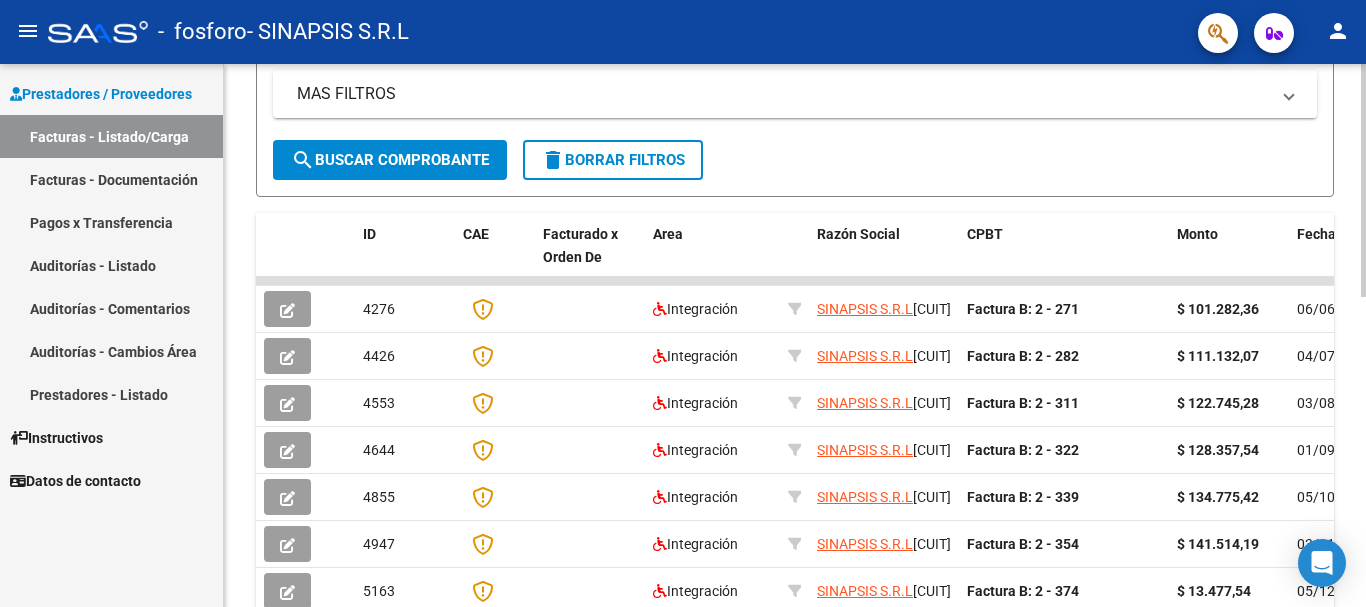 click 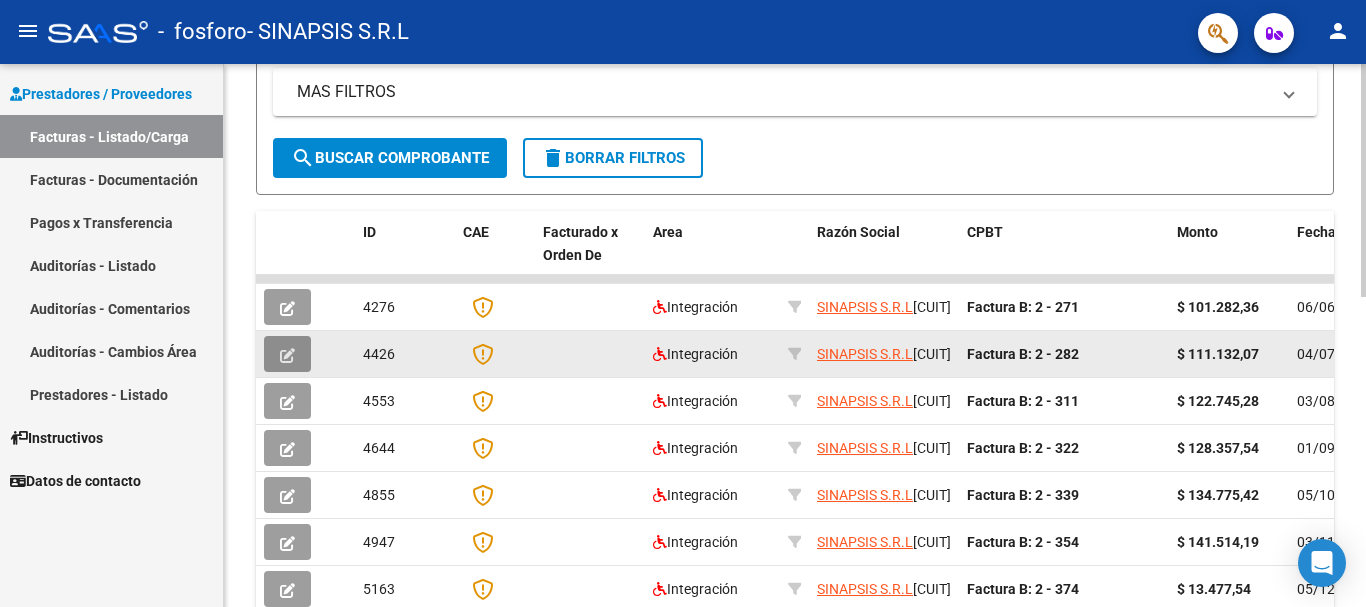click 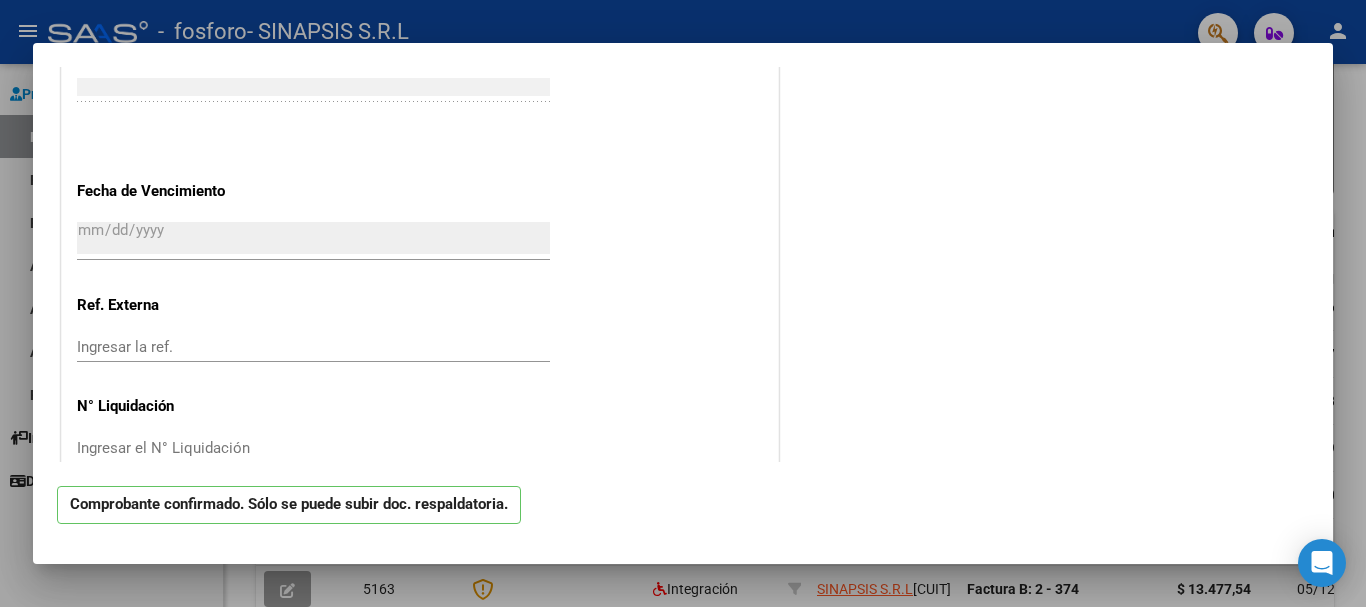 scroll, scrollTop: 759, scrollLeft: 0, axis: vertical 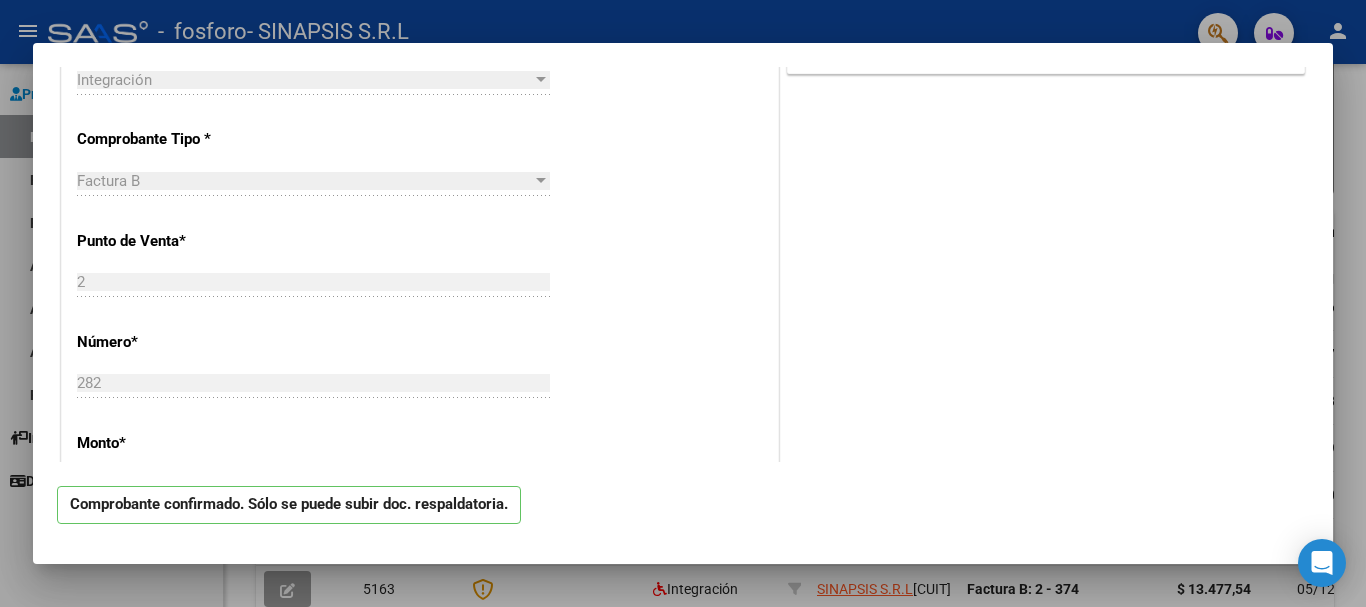 click at bounding box center (683, 303) 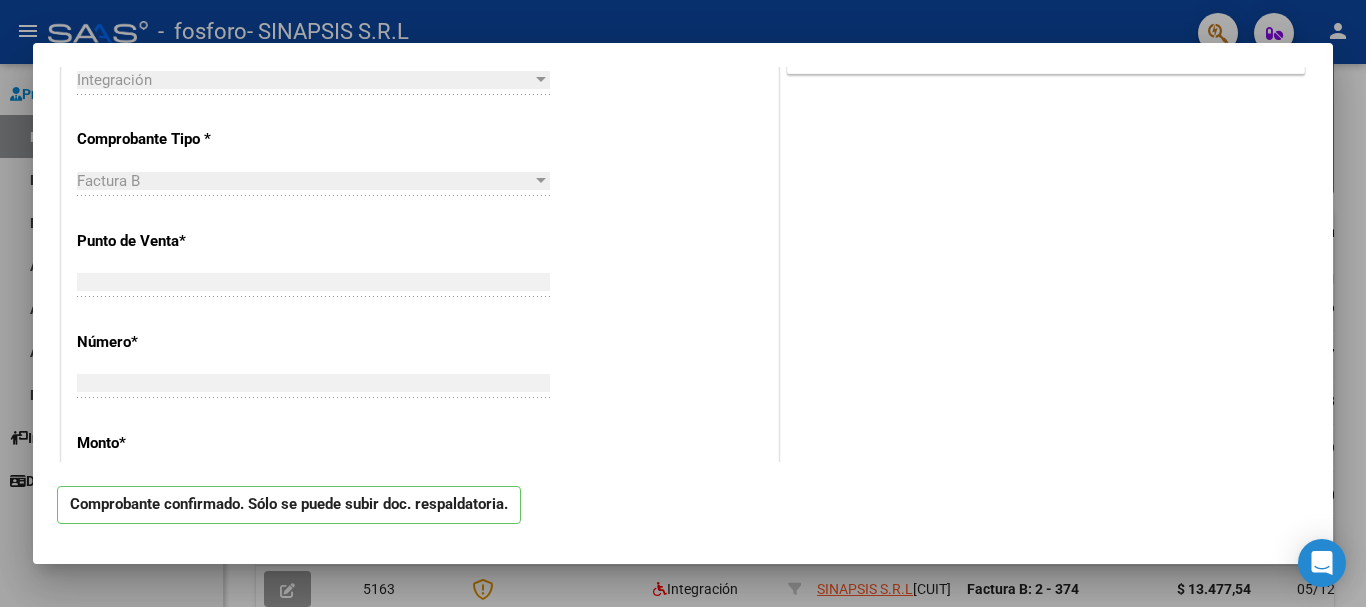 scroll, scrollTop: 499, scrollLeft: 0, axis: vertical 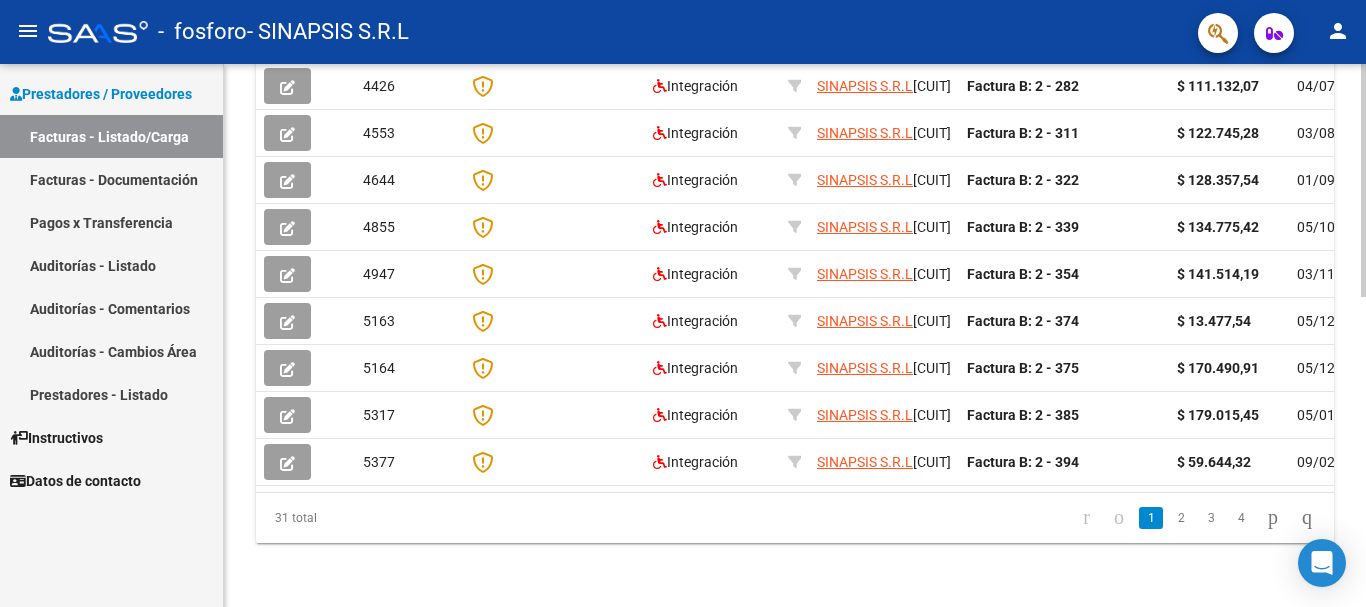 click 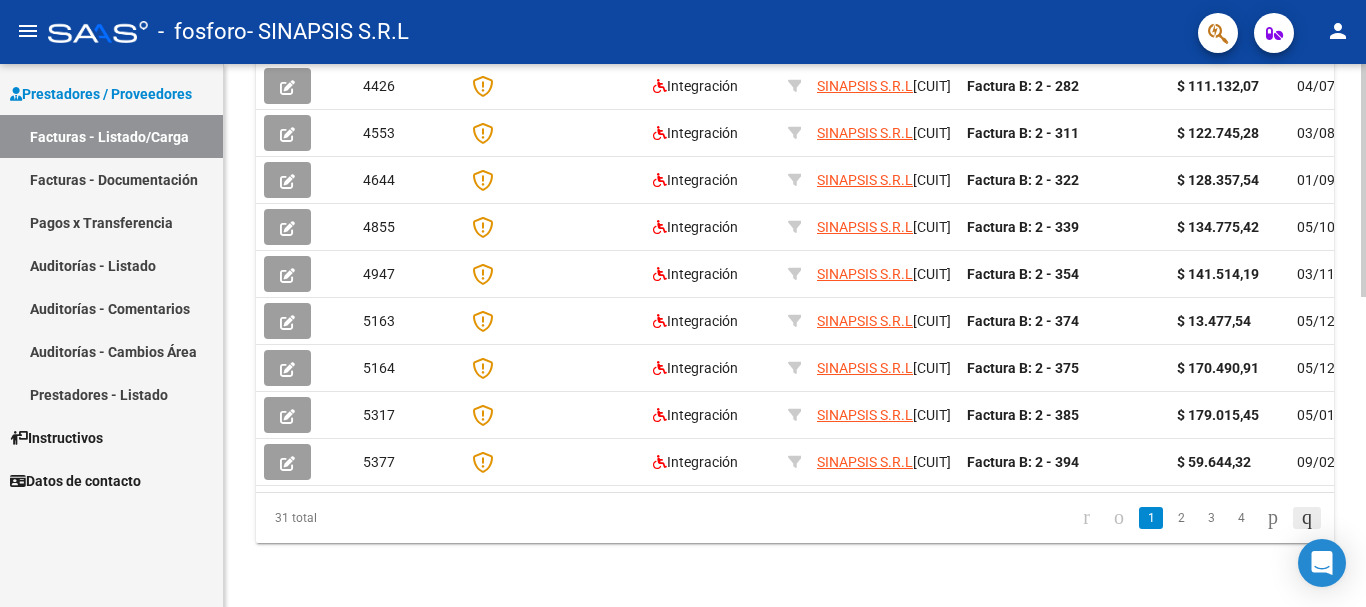 click 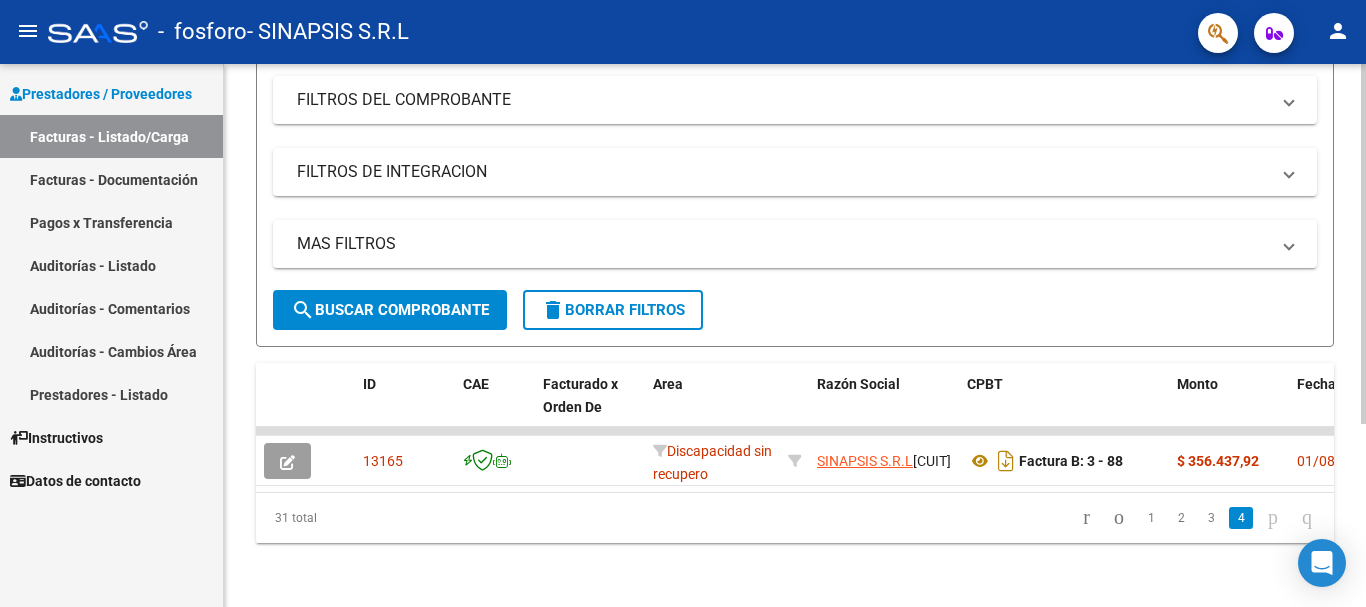 scroll, scrollTop: 275, scrollLeft: 0, axis: vertical 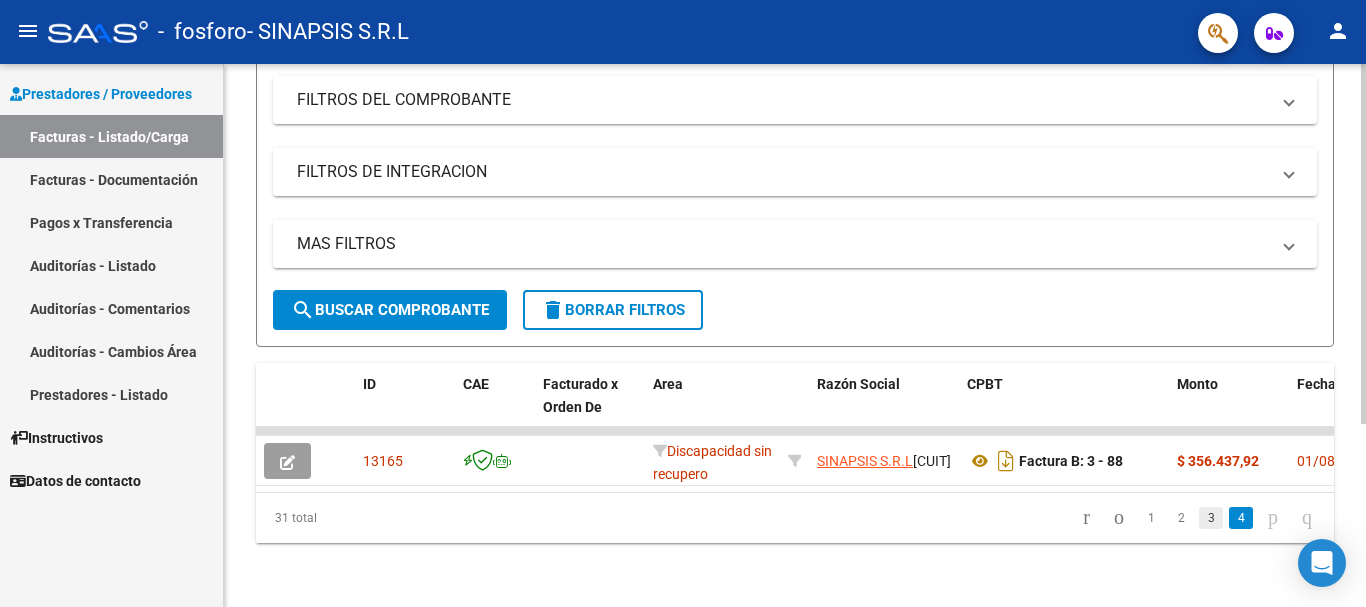 click on "3" 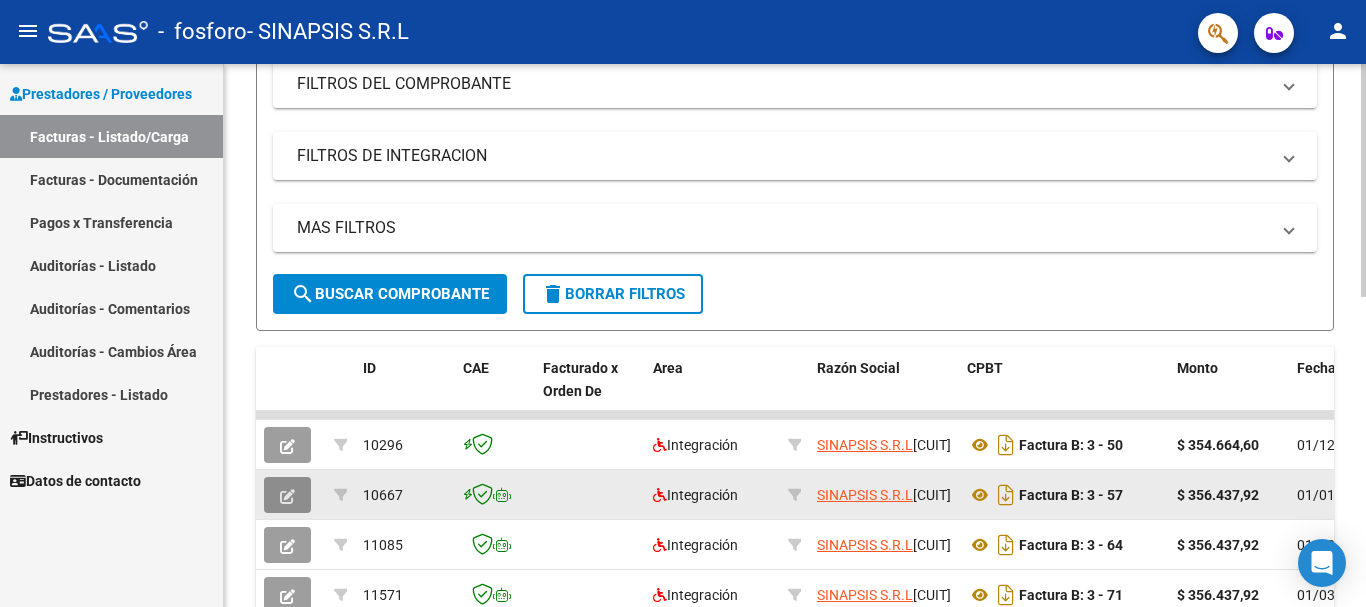 click 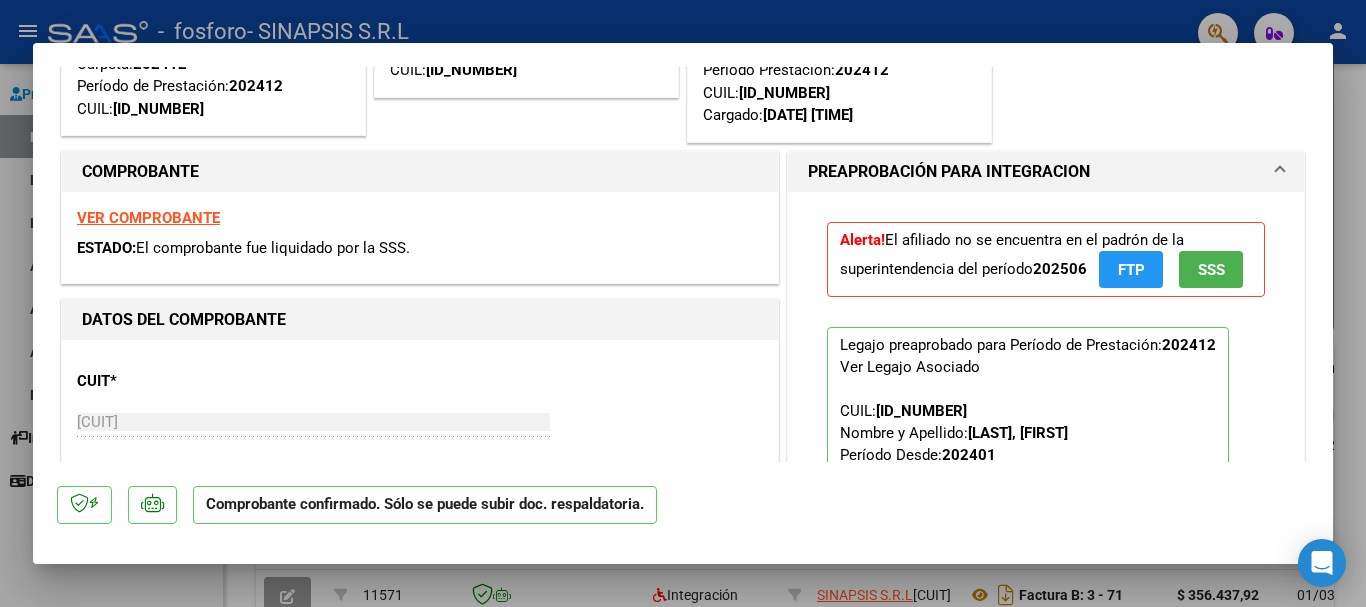 scroll, scrollTop: 220, scrollLeft: 0, axis: vertical 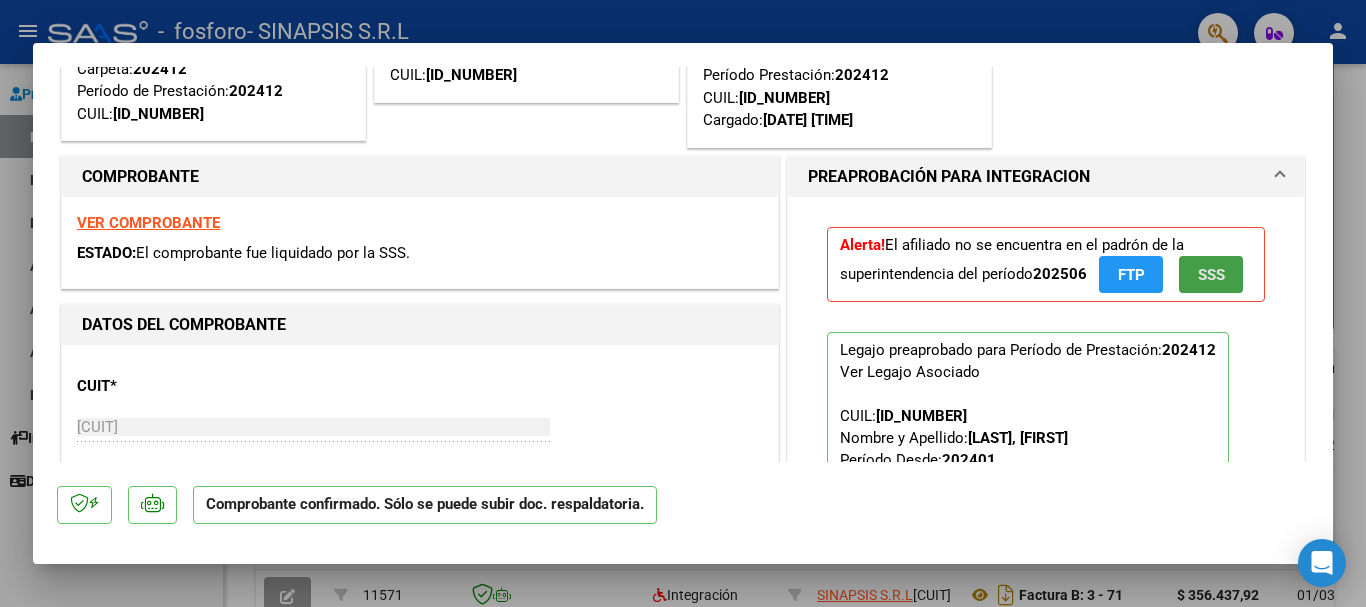 click on "SSS" 